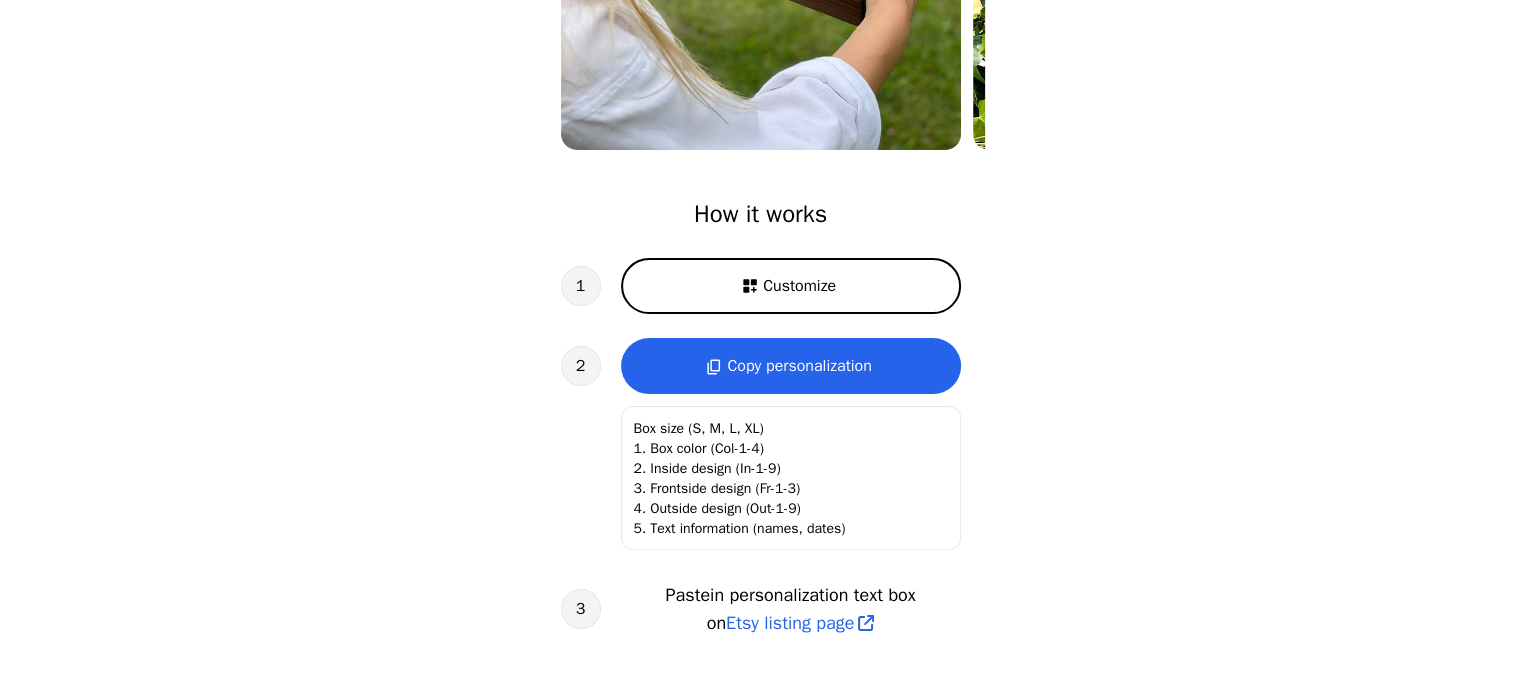 scroll, scrollTop: 500, scrollLeft: 0, axis: vertical 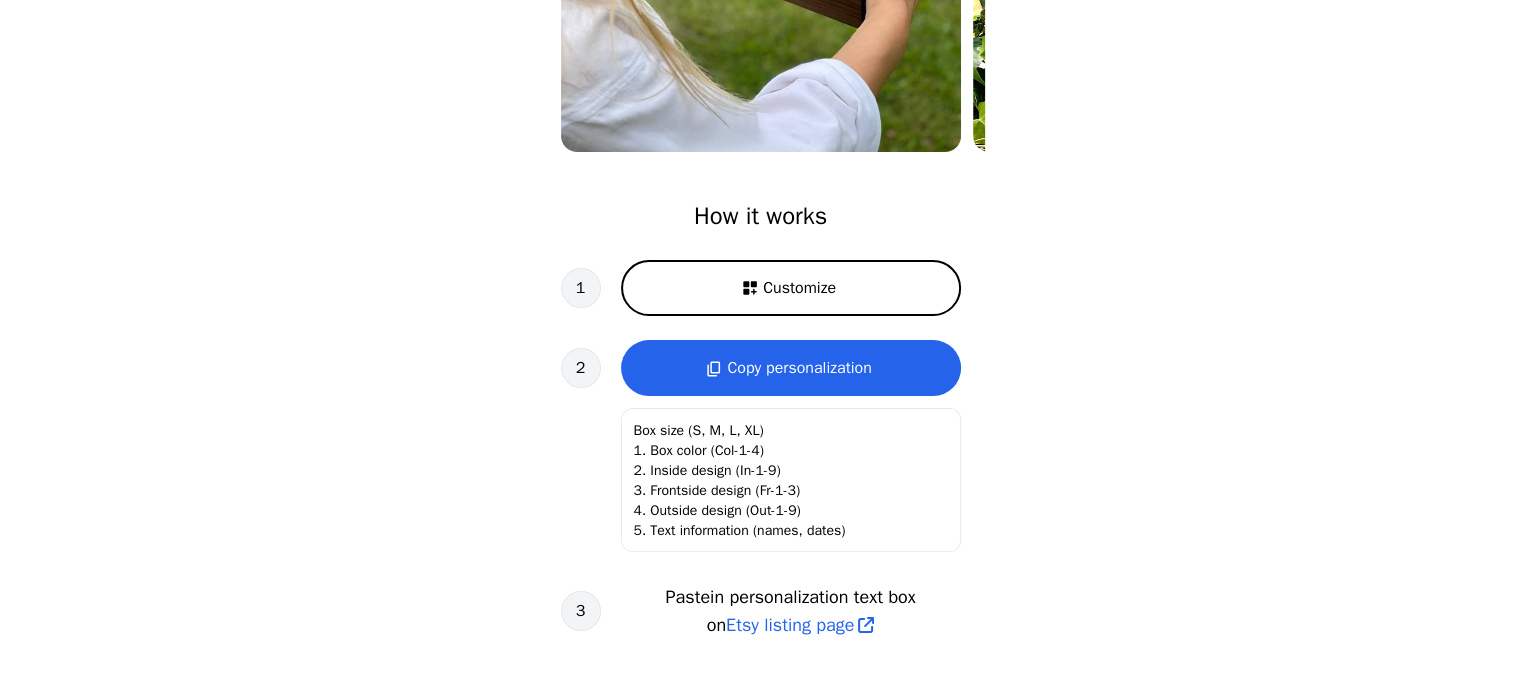 click on "Box size (S, M, L, XL)
1. Box color (Col-1-4)
2. Inside design (In-1-9)
3. Frontside design (Fr-1-3)
4. Outside design (Out-1-9)
5. Text information (names, dates)" 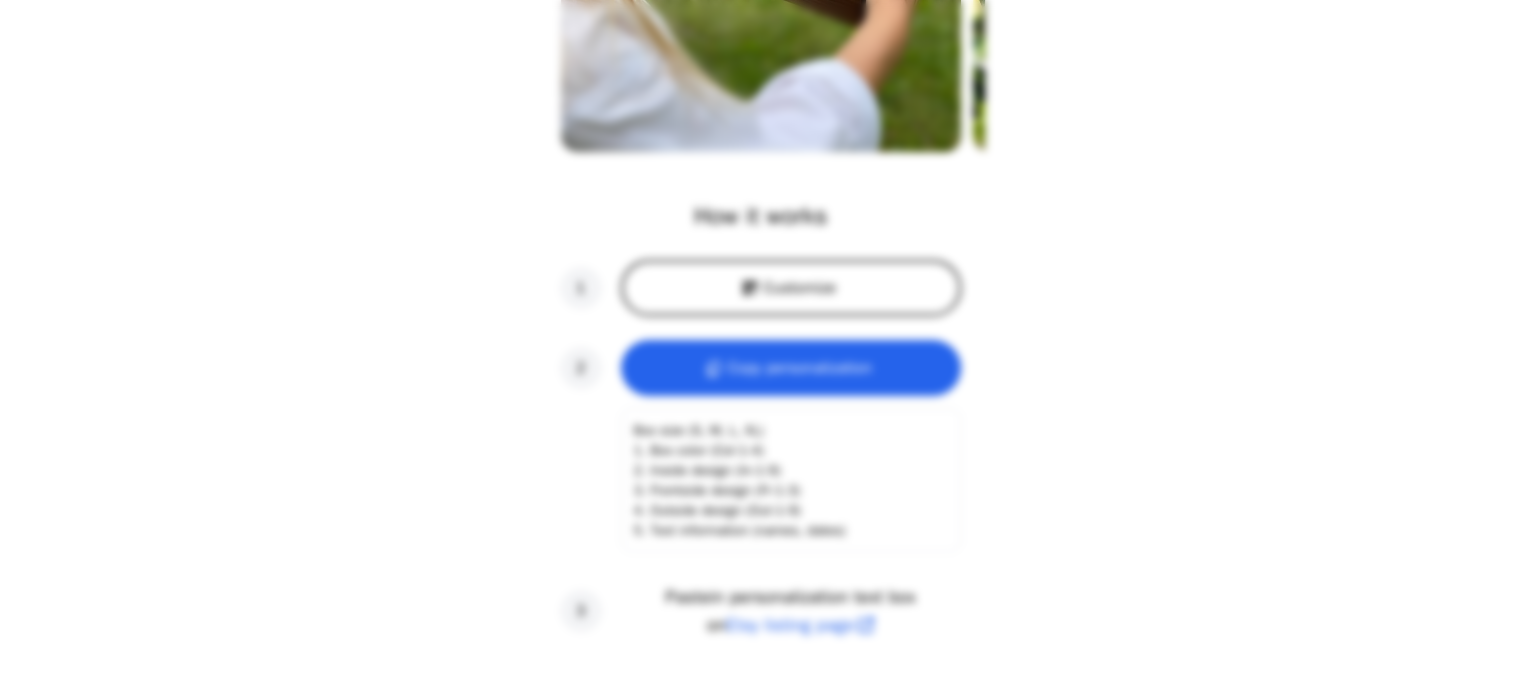 scroll, scrollTop: 0, scrollLeft: 256, axis: horizontal 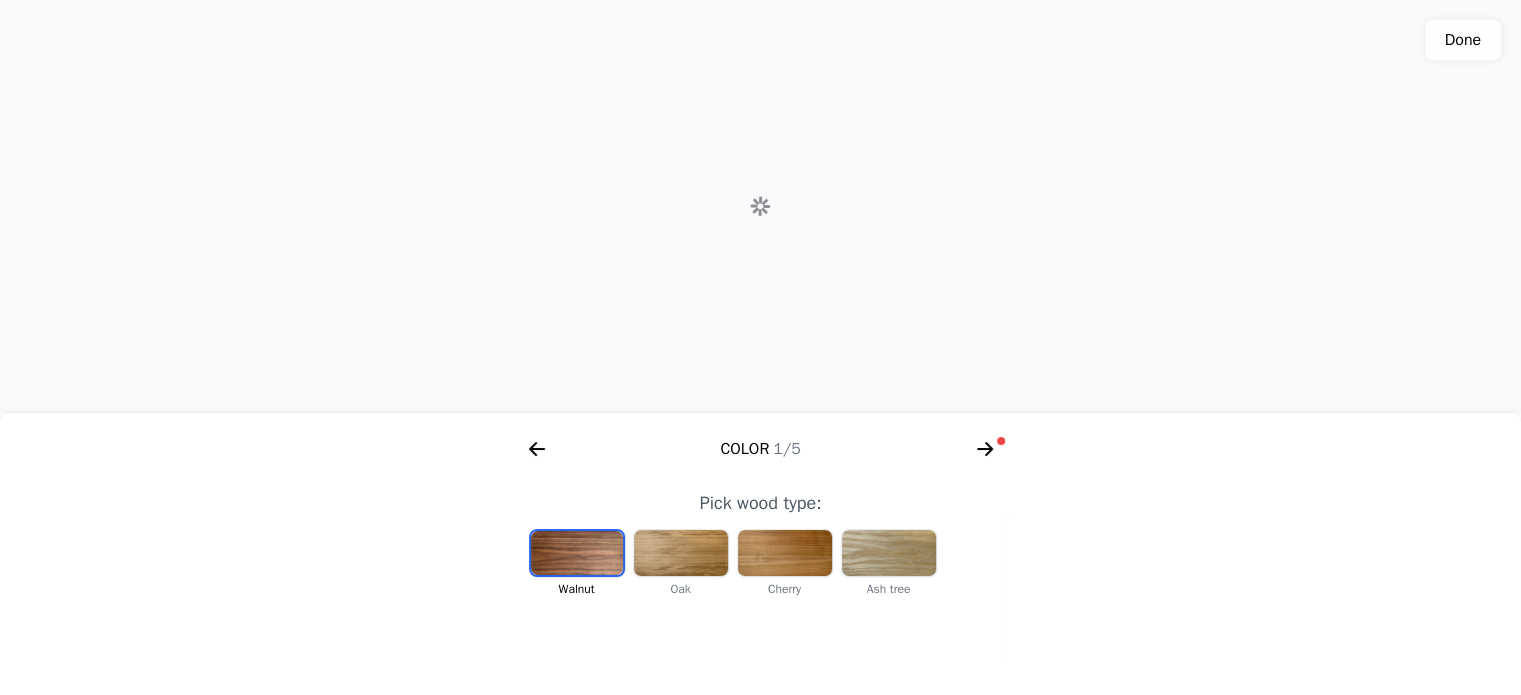 click at bounding box center (577, 553) 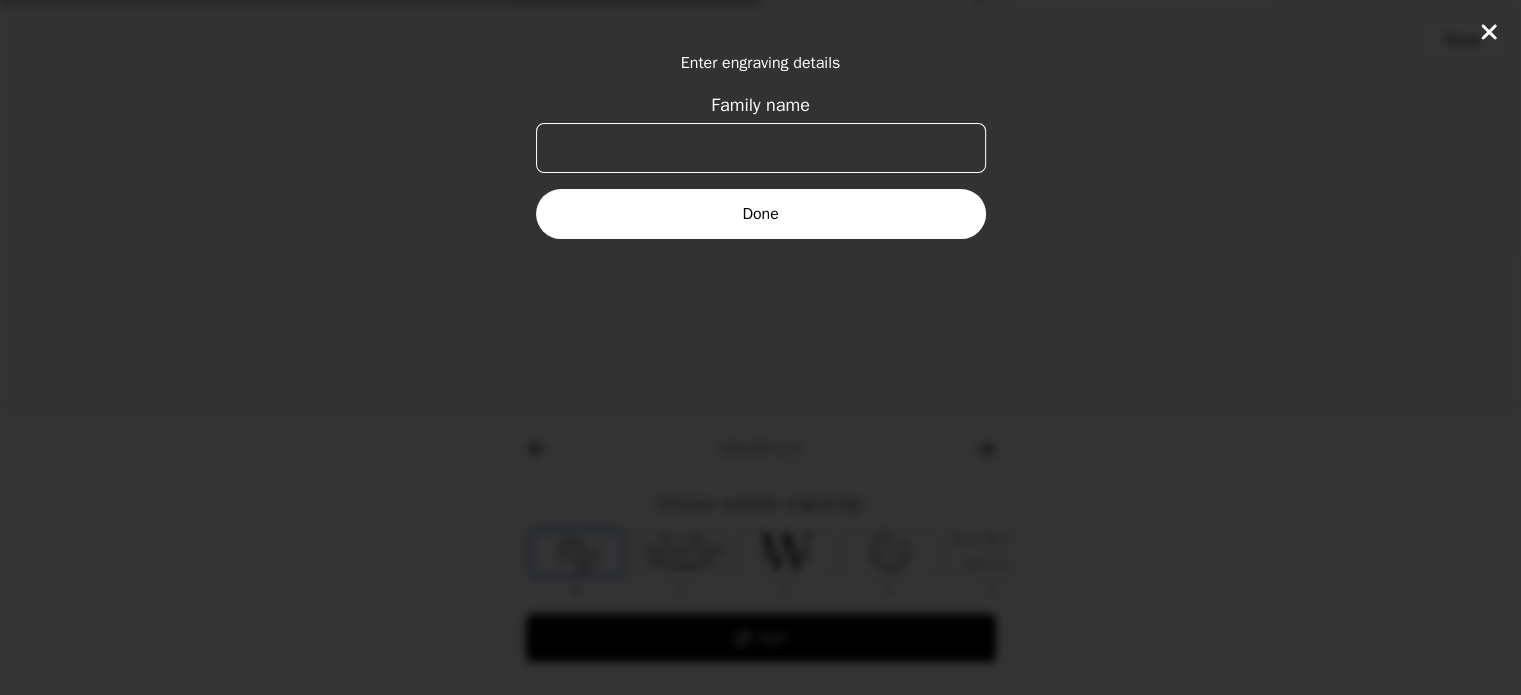 scroll, scrollTop: 0, scrollLeft: 768, axis: horizontal 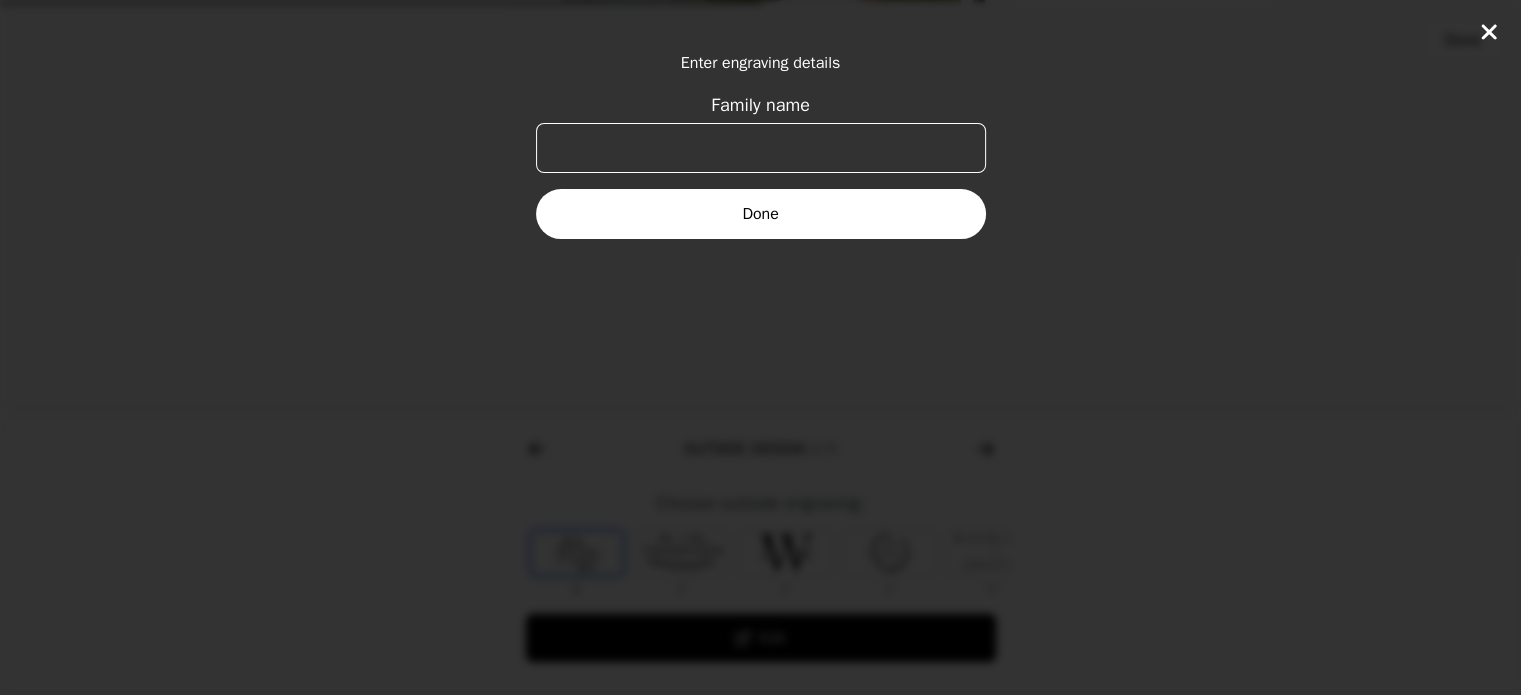 click on "Family name" at bounding box center (761, 148) 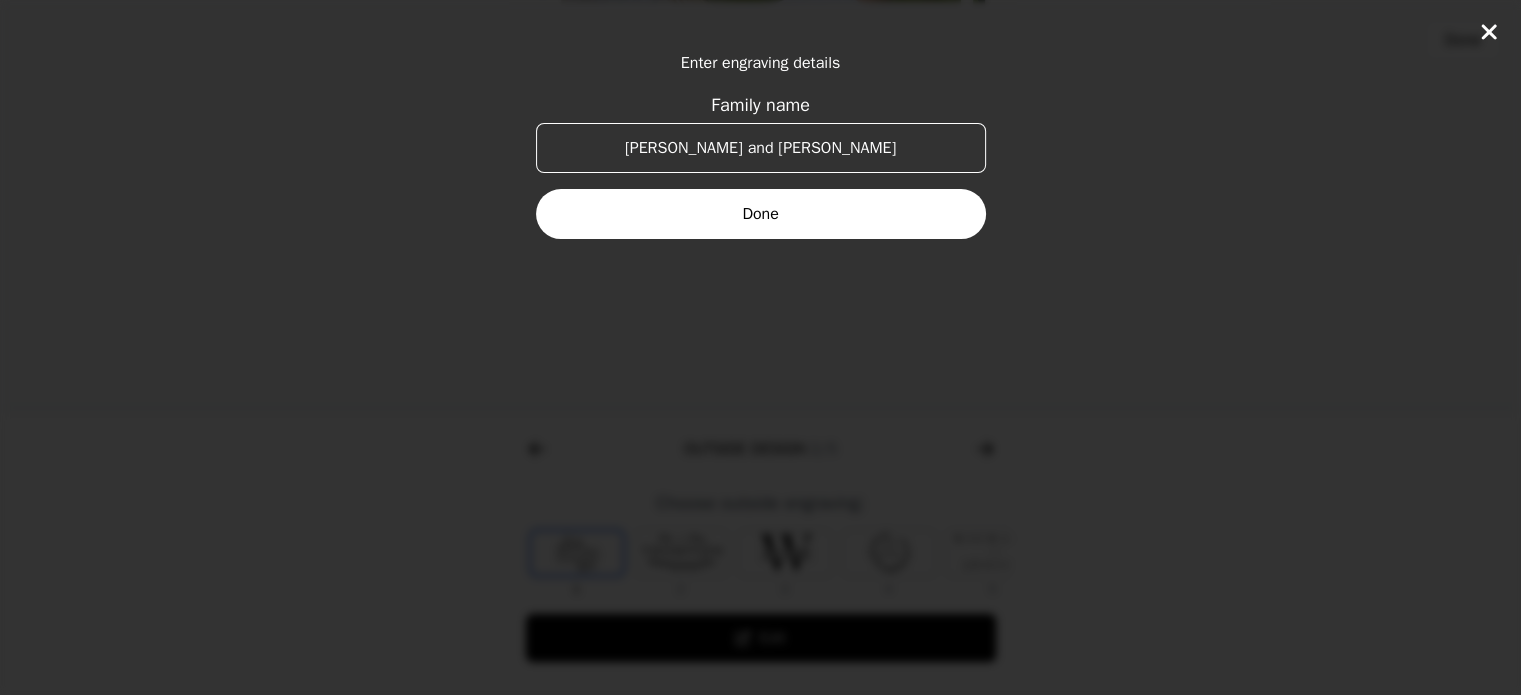 type on "[PERSON_NAME] and [PERSON_NAME]" 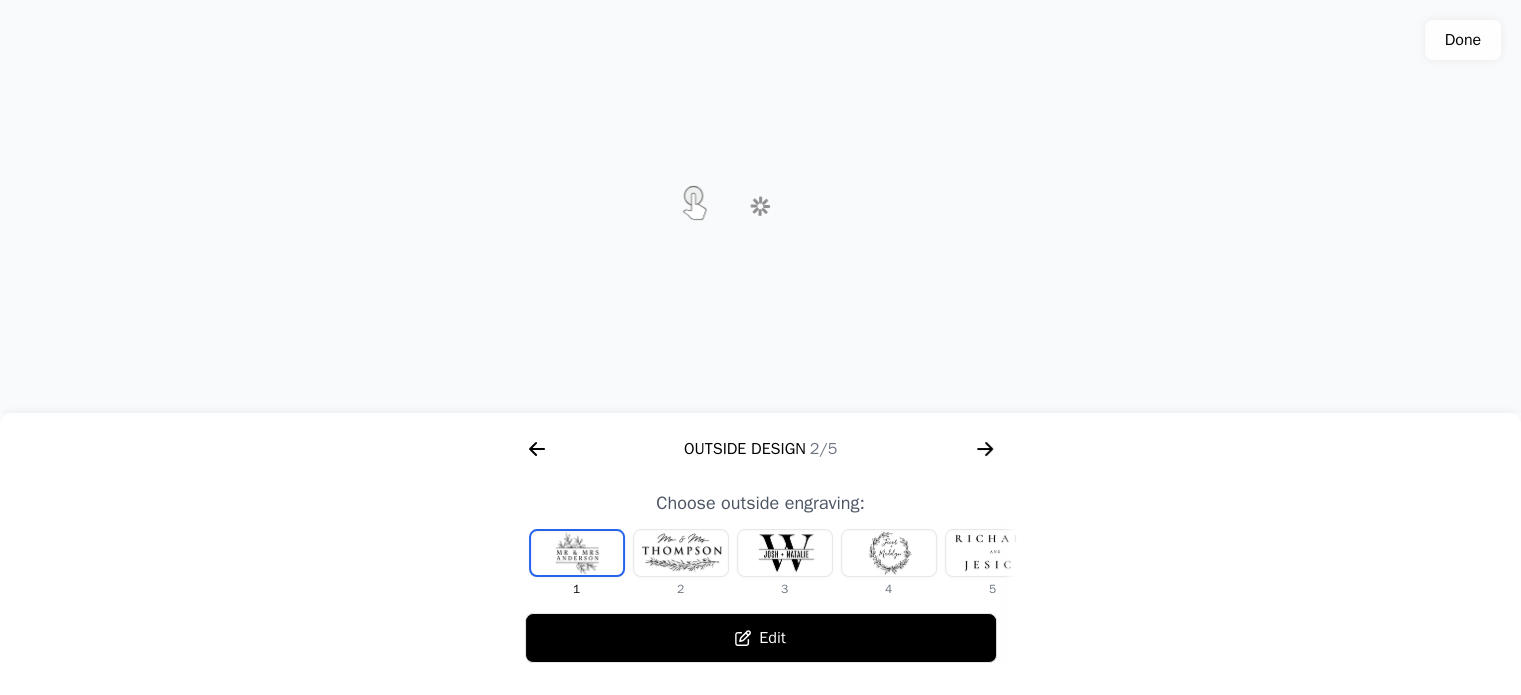 click at bounding box center [993, 553] 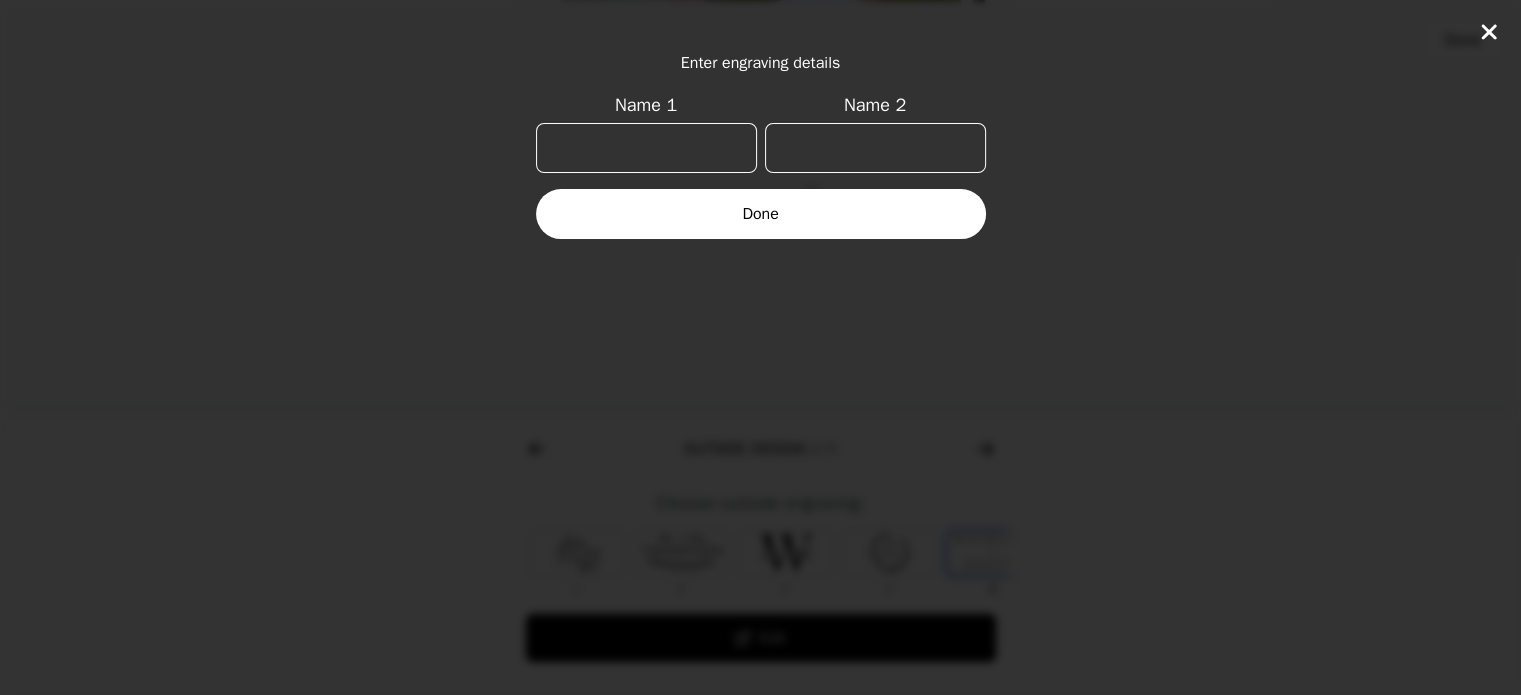 scroll, scrollTop: 0, scrollLeft: 232, axis: horizontal 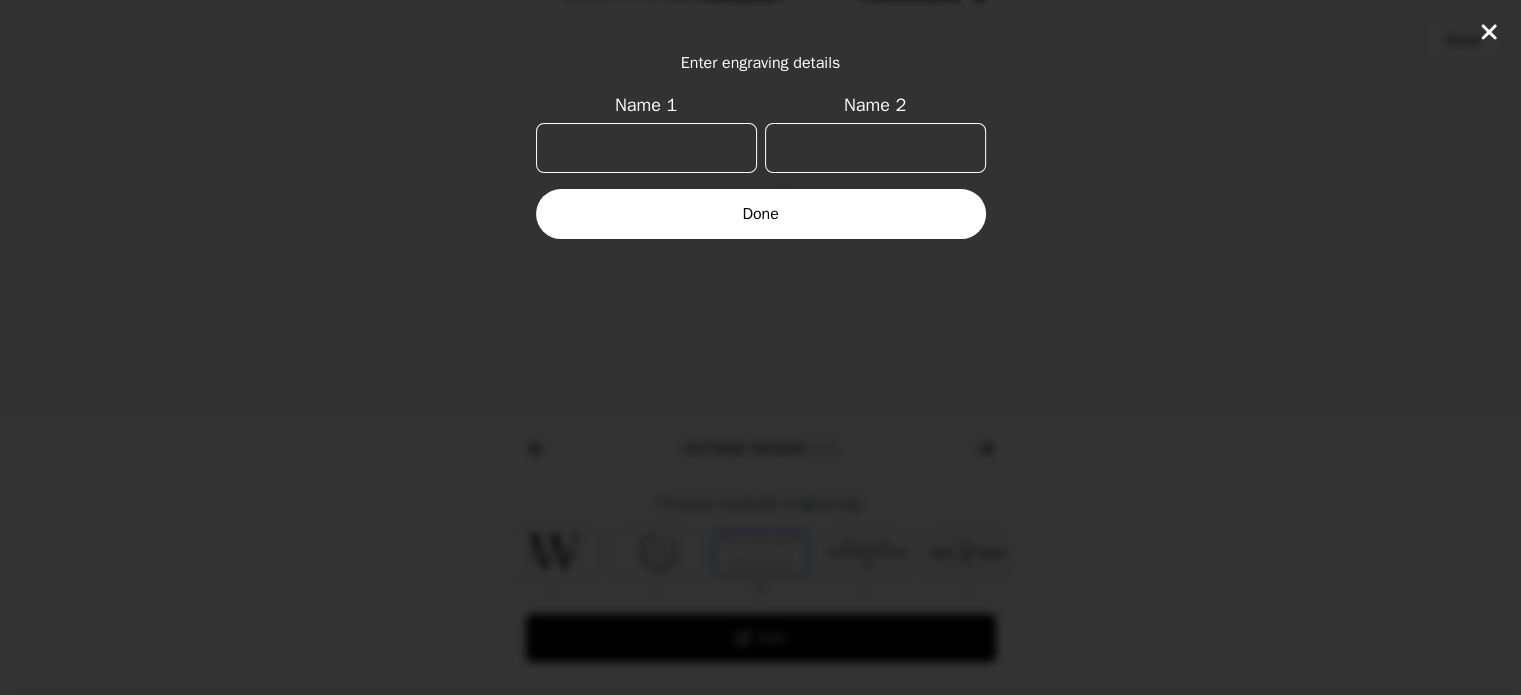 click on "Name 1" at bounding box center [646, 148] 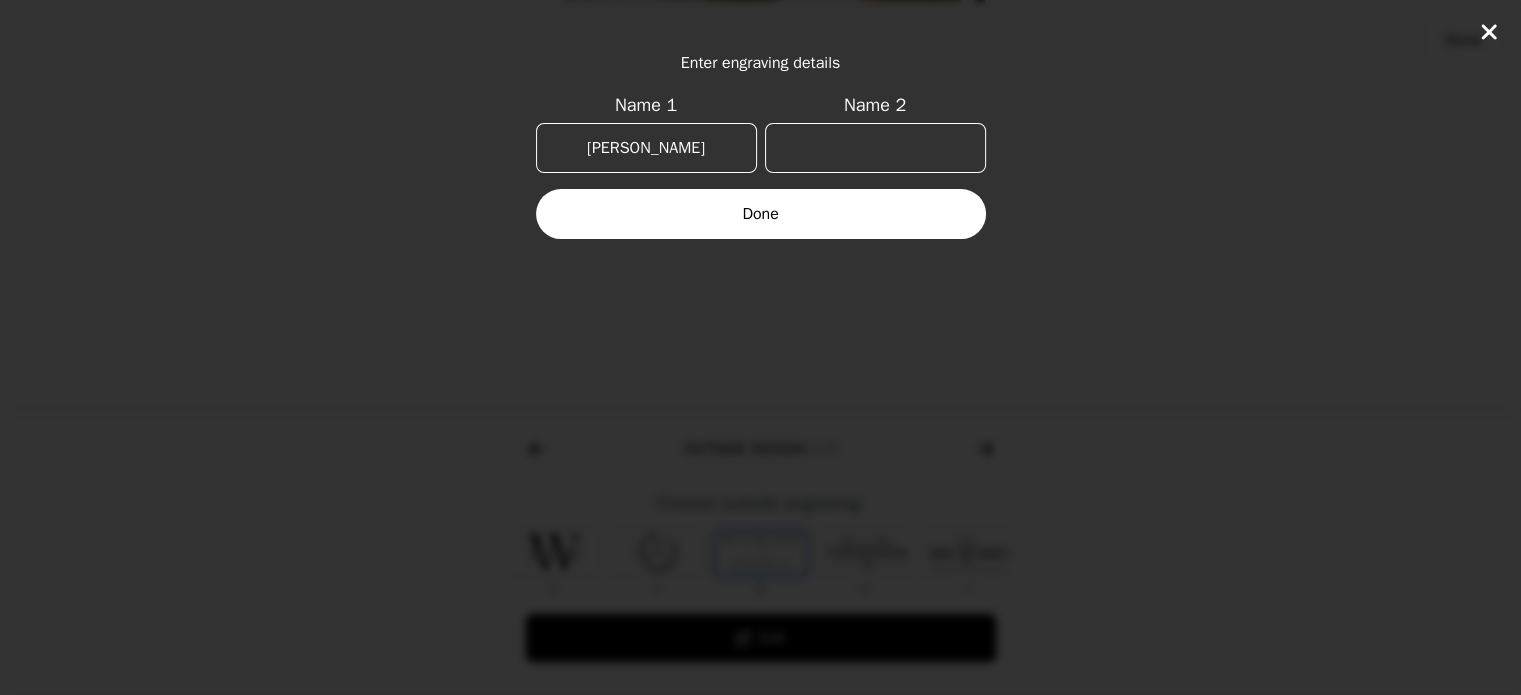 type on "[PERSON_NAME]" 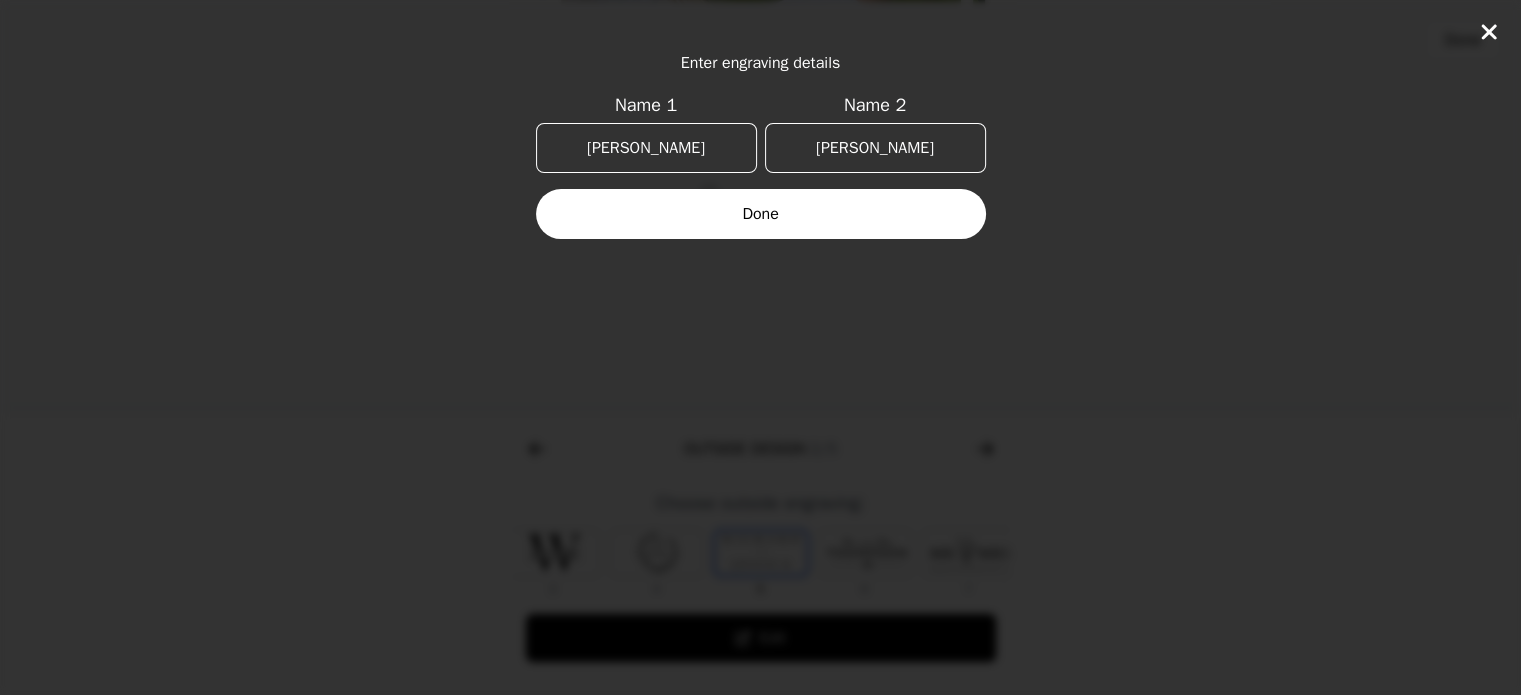 type on "[PERSON_NAME]" 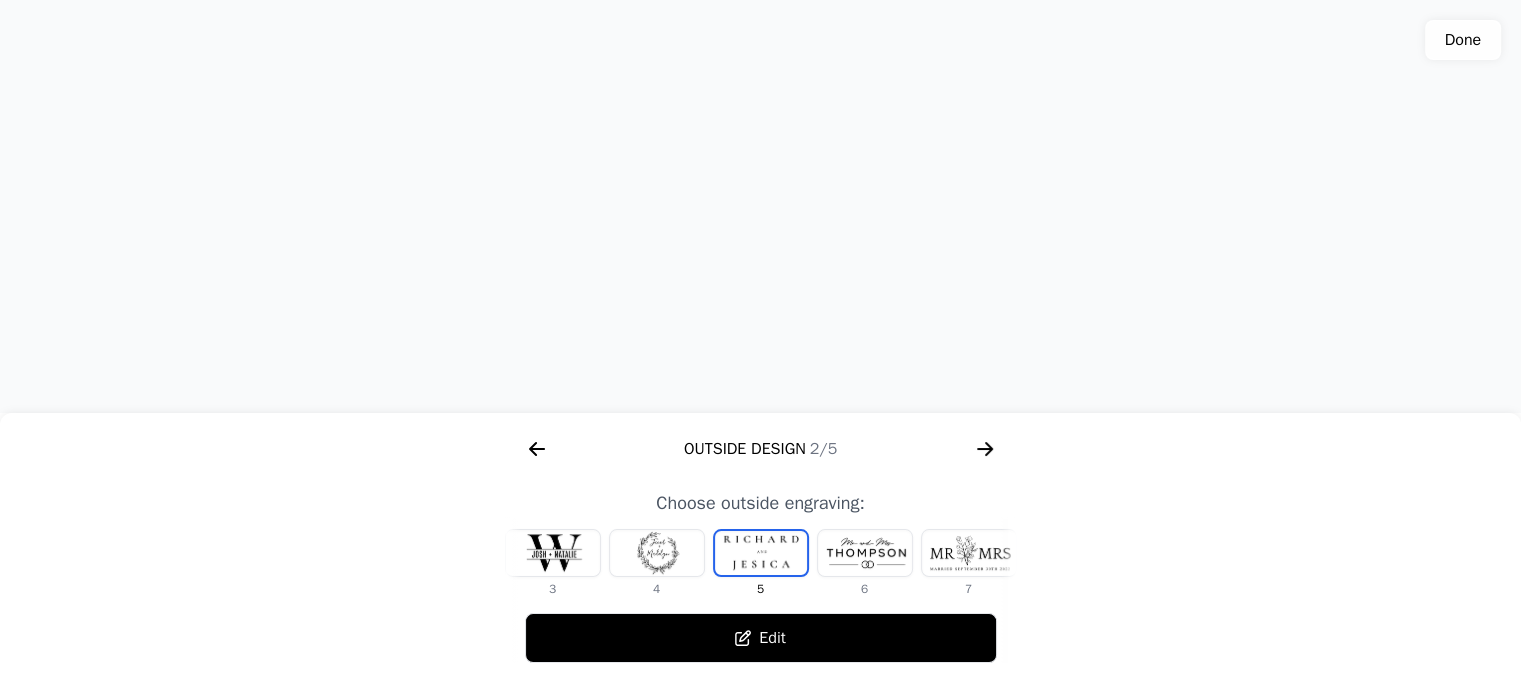 click 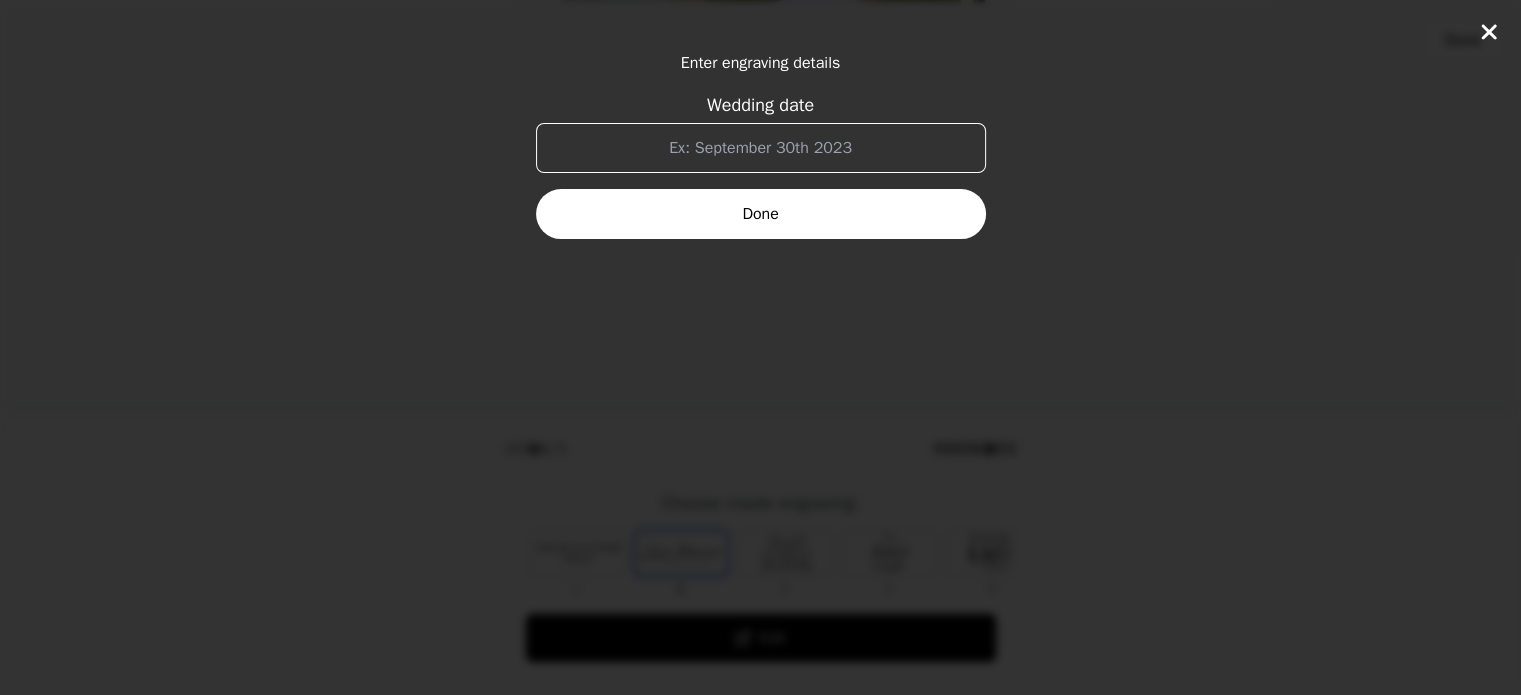 scroll, scrollTop: 0, scrollLeft: 1280, axis: horizontal 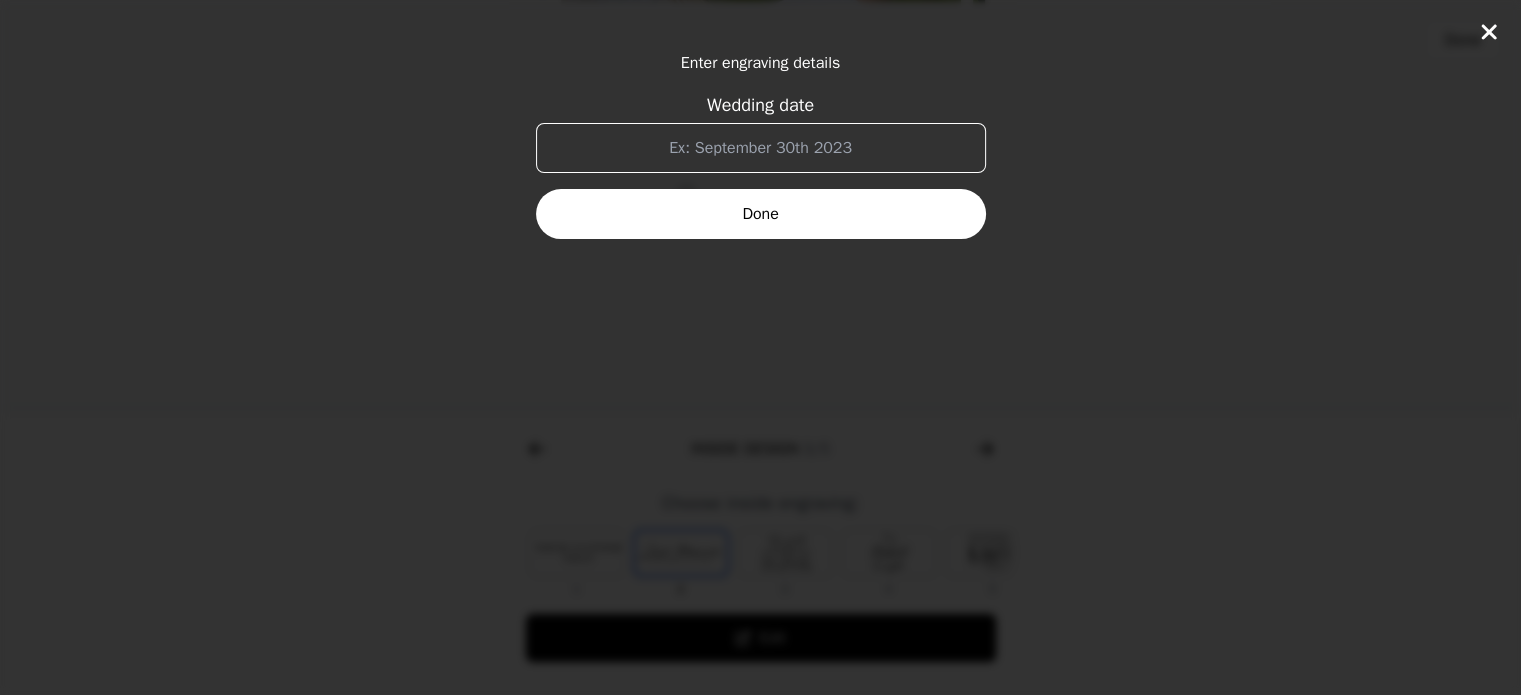 click on "Wedding date" at bounding box center (761, 148) 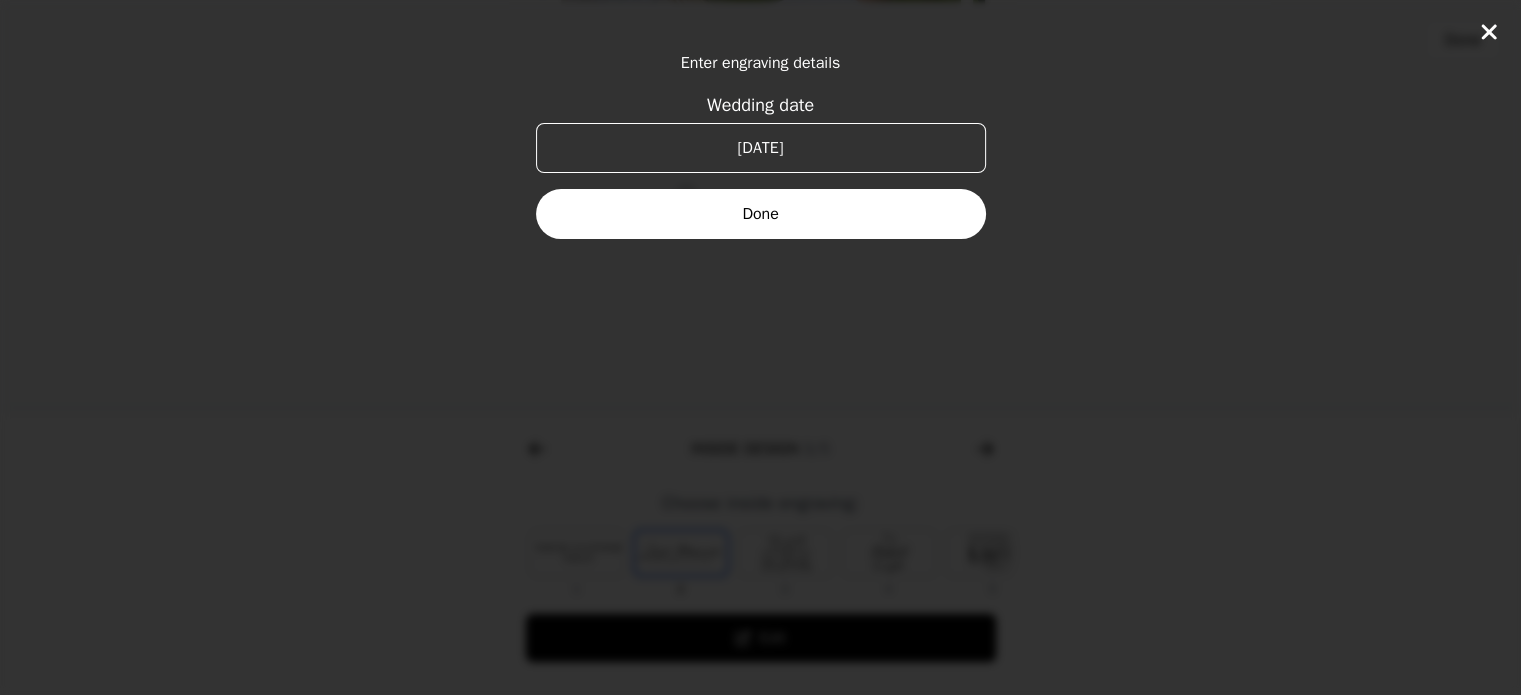 type on "[DATE]" 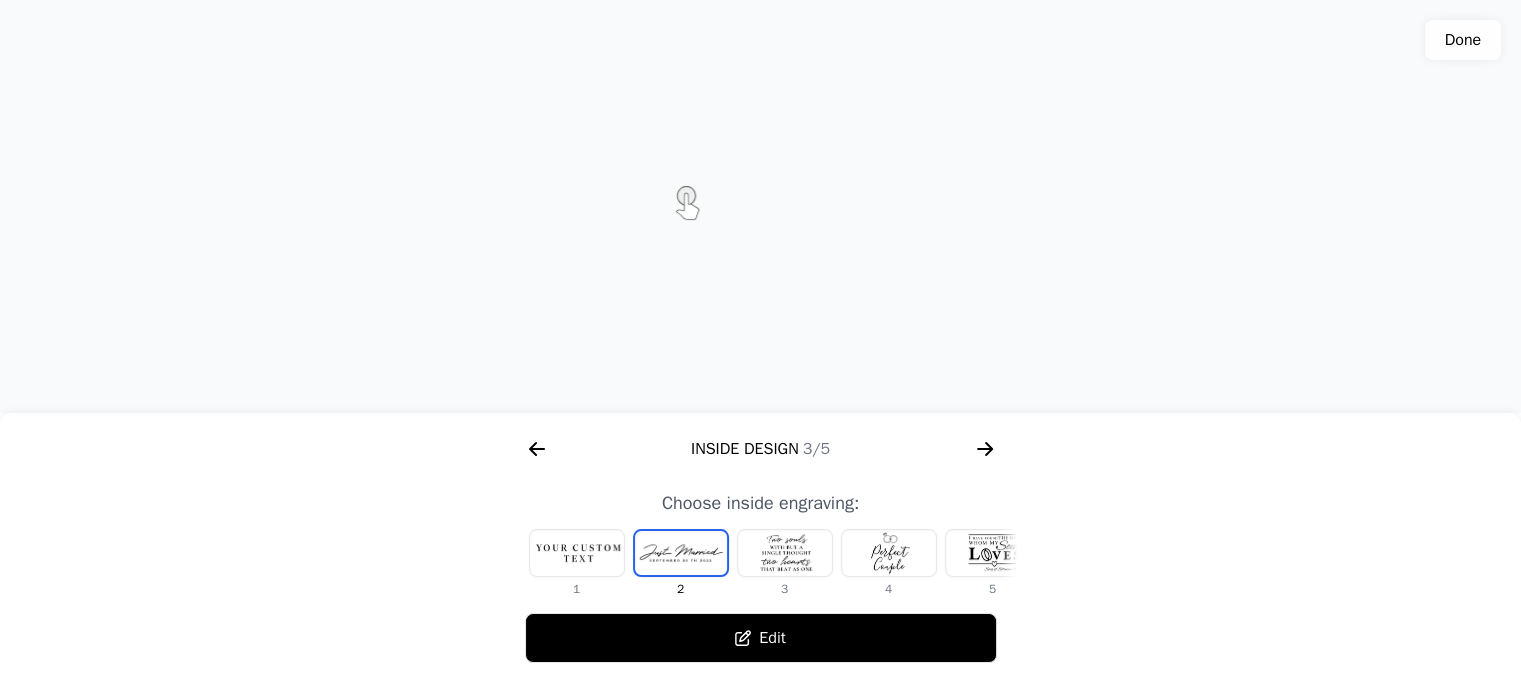 click at bounding box center [577, 553] 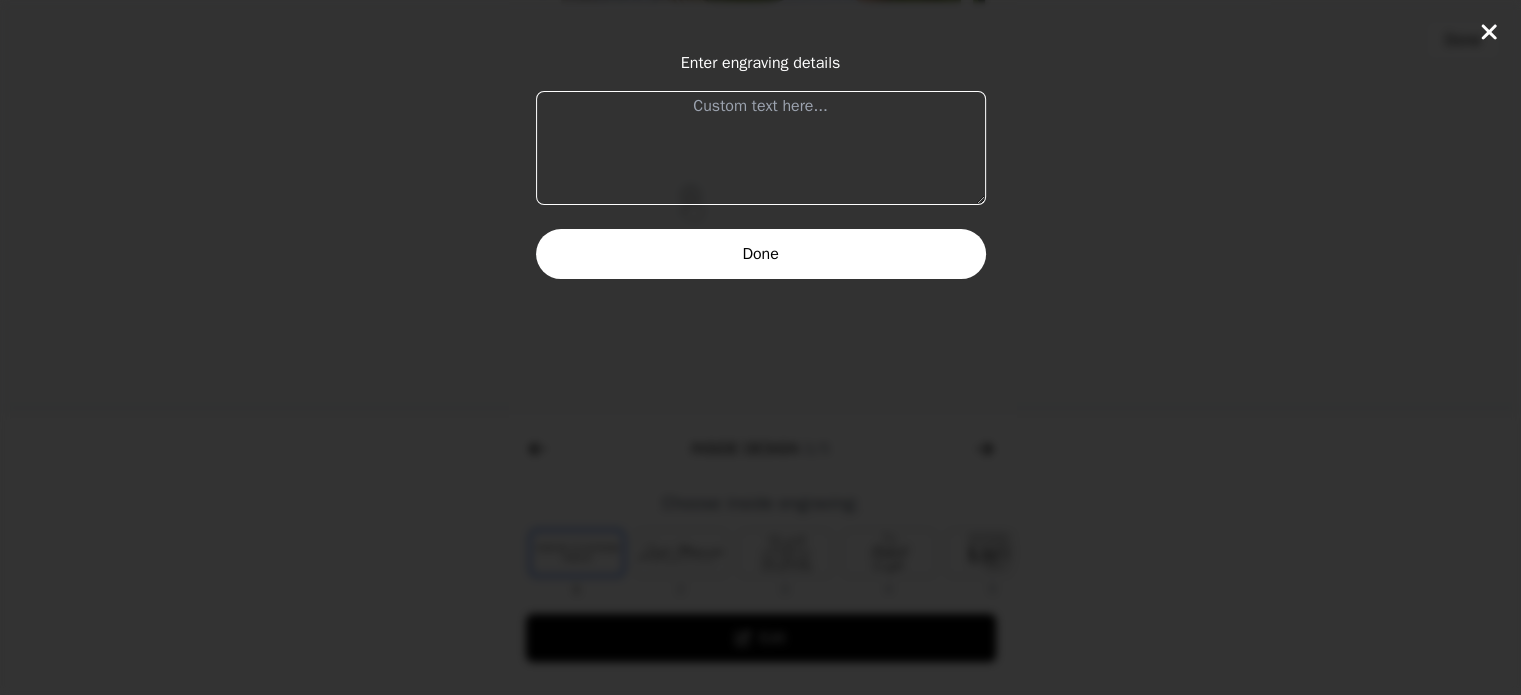 click at bounding box center (761, 148) 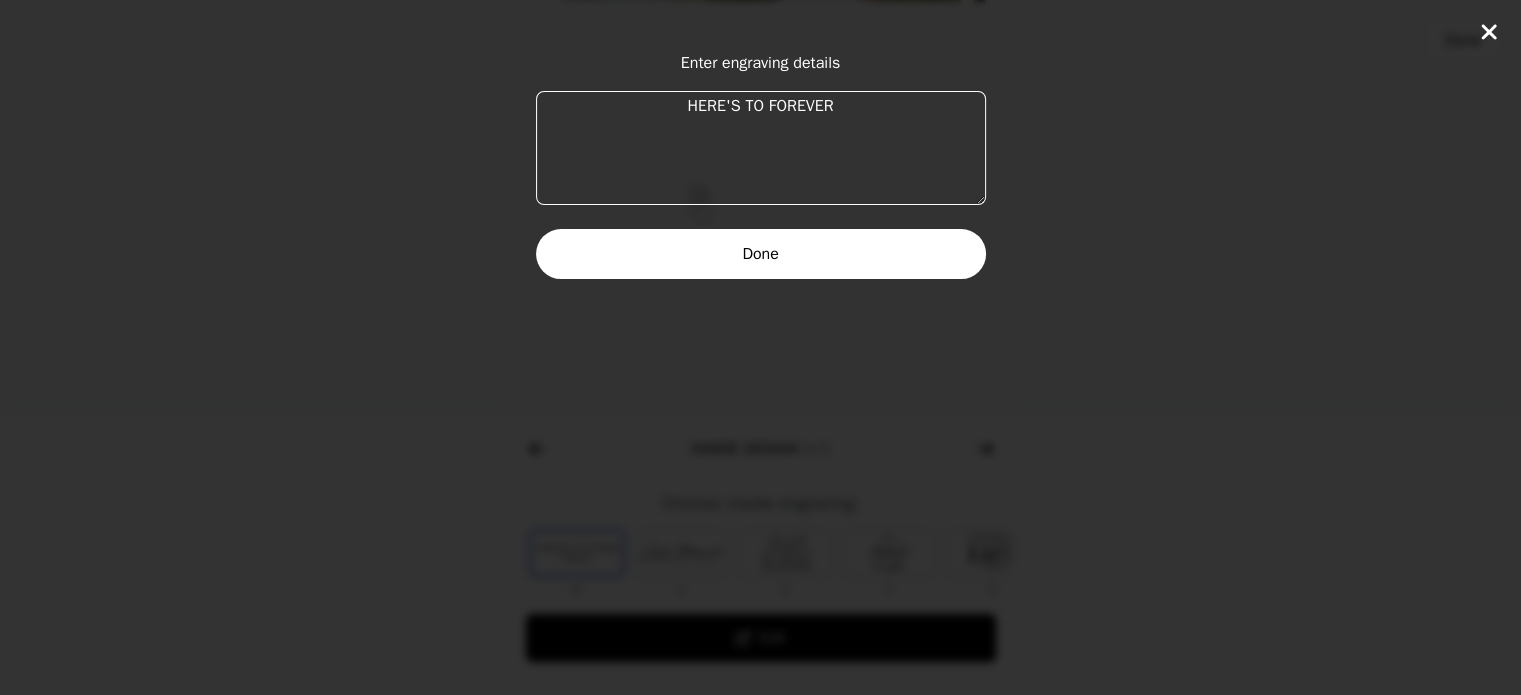 type on "HERE'S TO FOREVER" 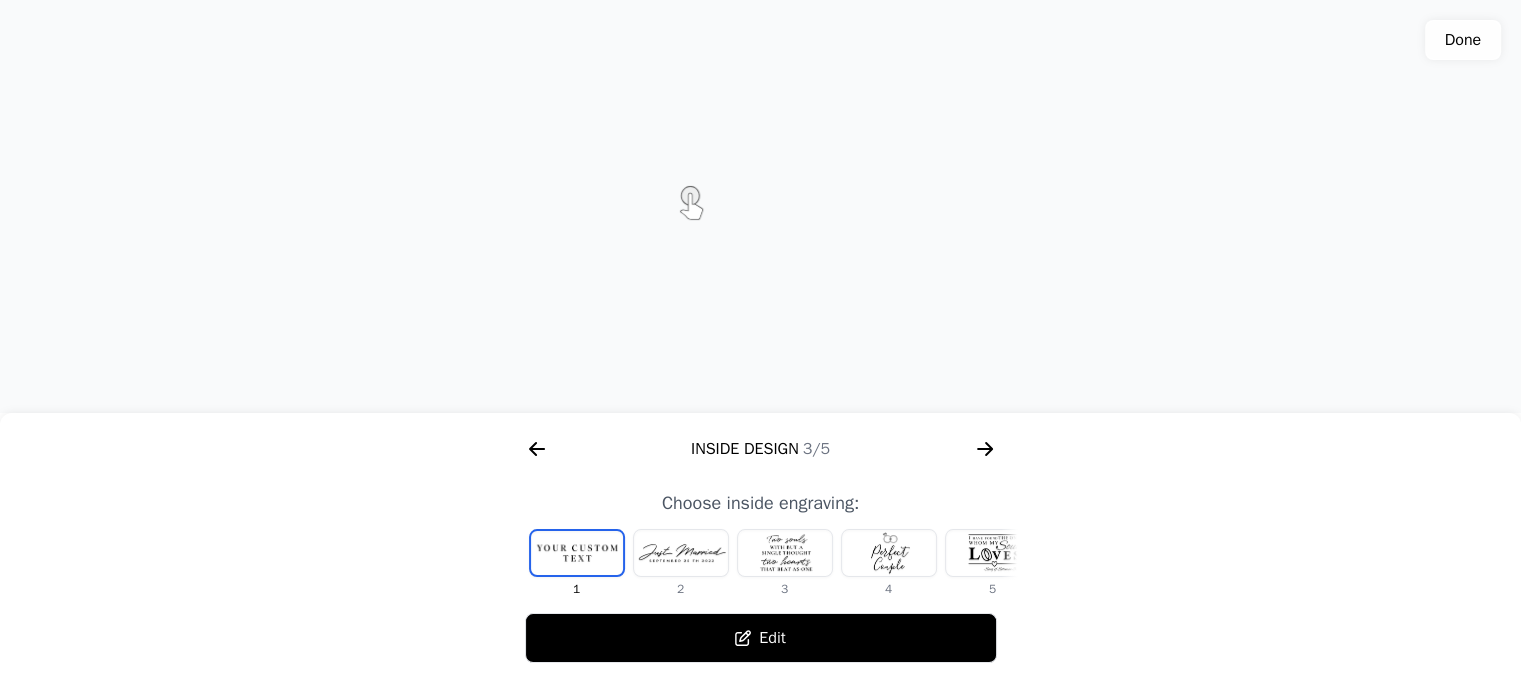 click 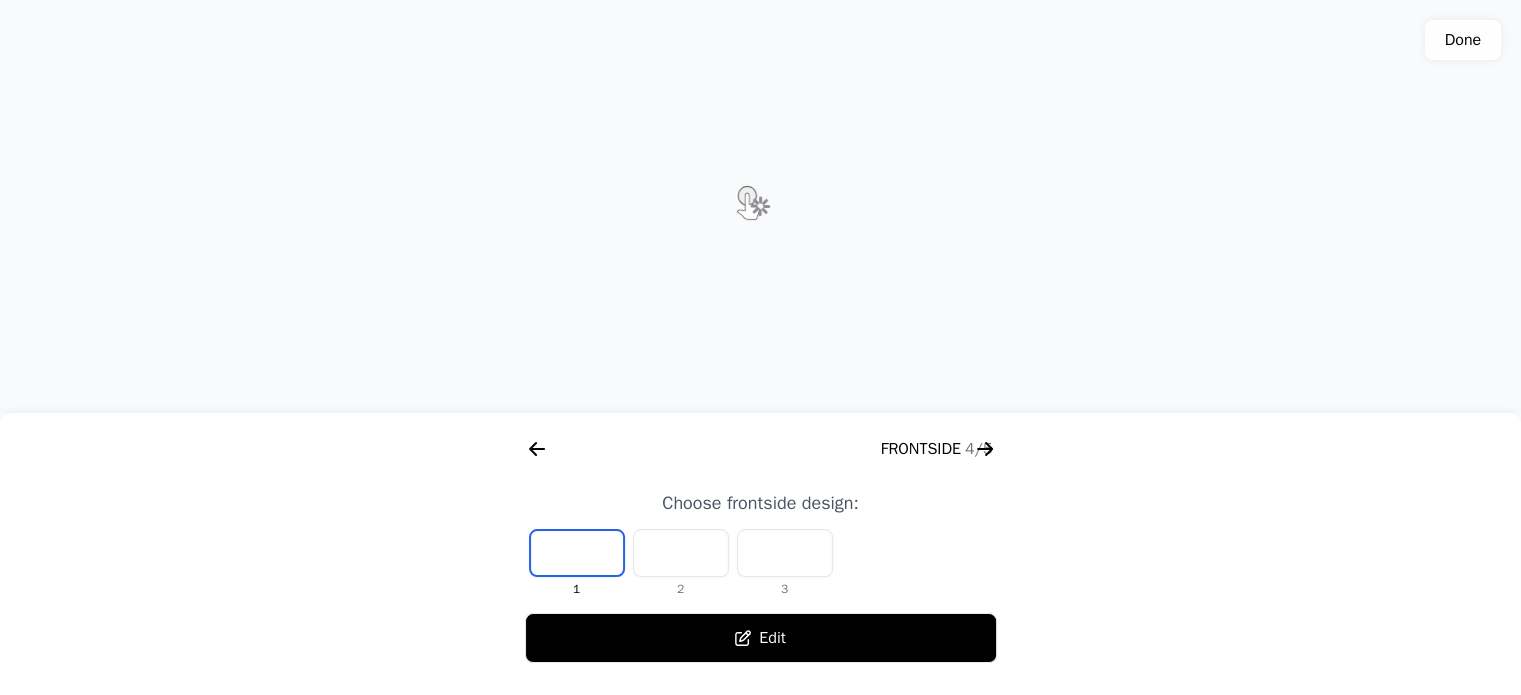 scroll, scrollTop: 0, scrollLeft: 1792, axis: horizontal 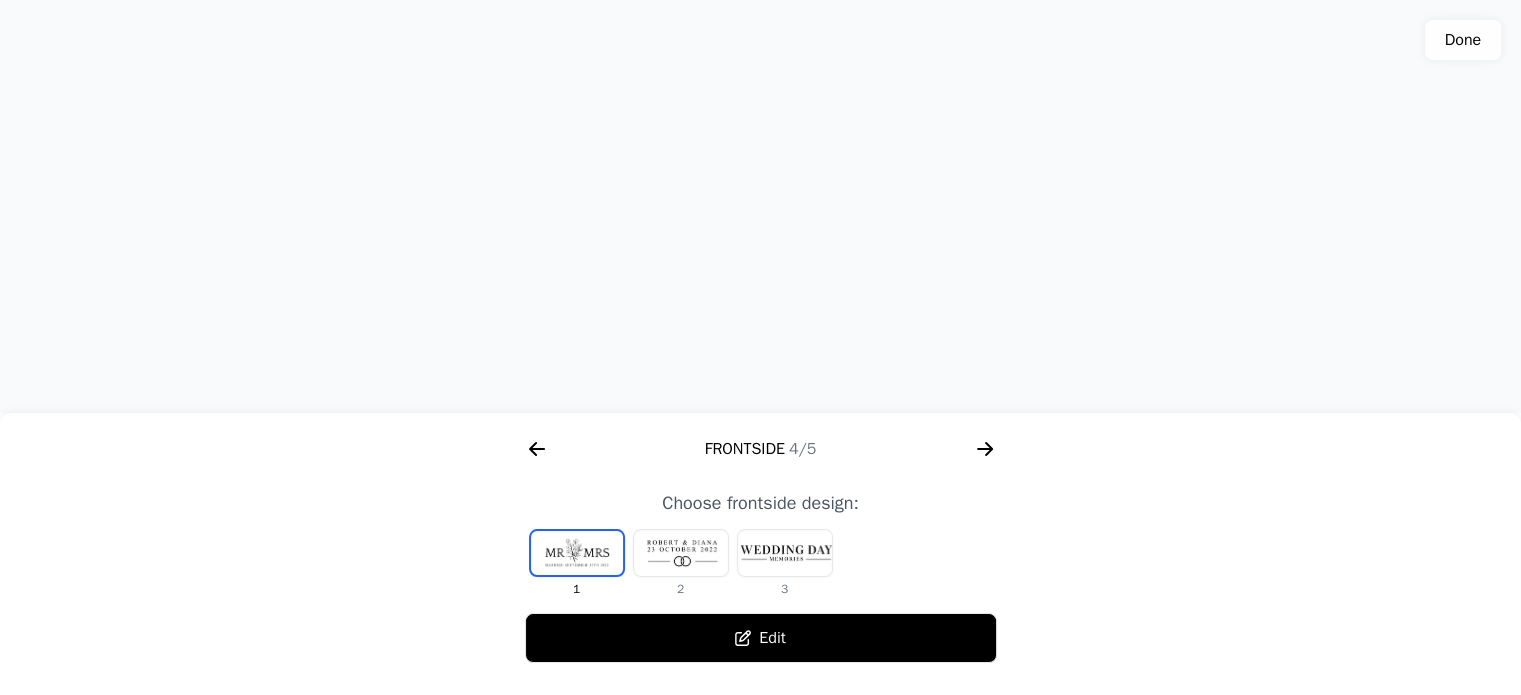 click at bounding box center (681, 553) 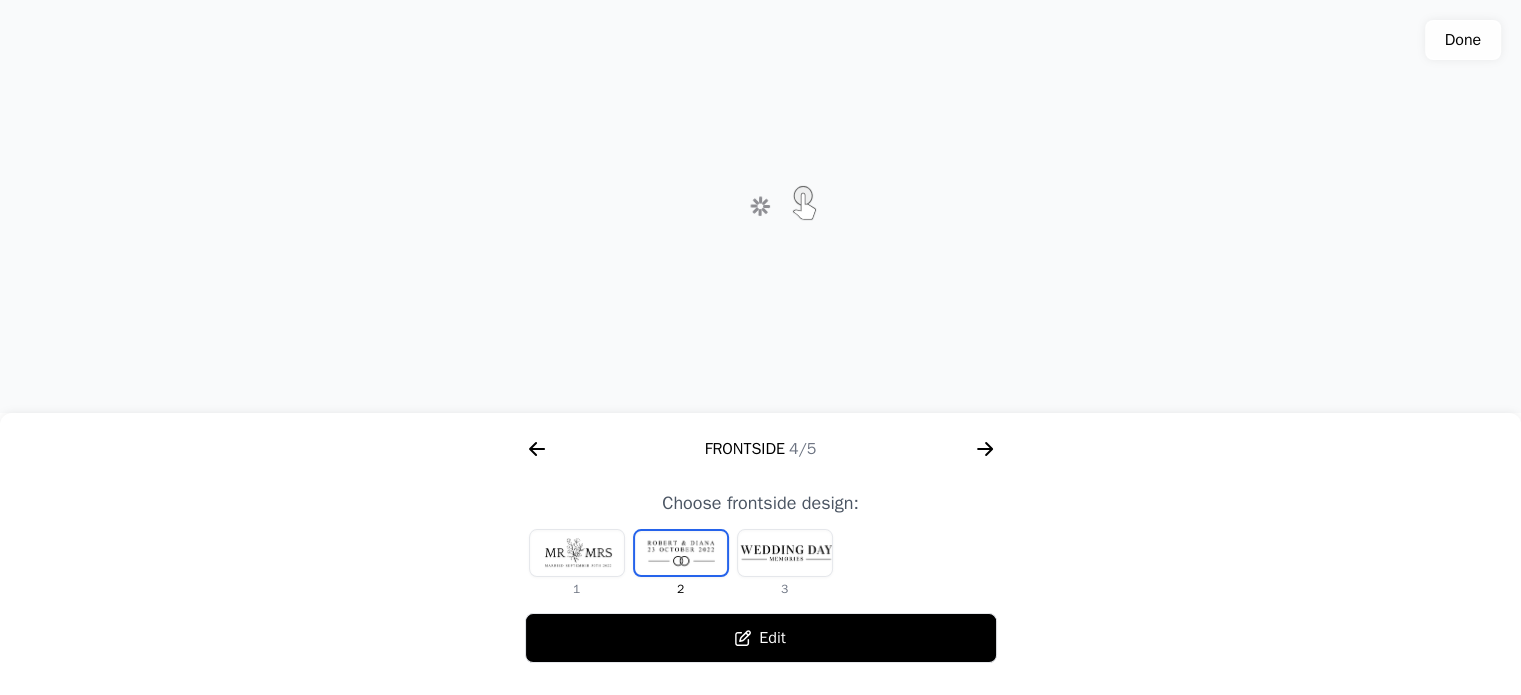 click on "Edit" at bounding box center [761, 638] 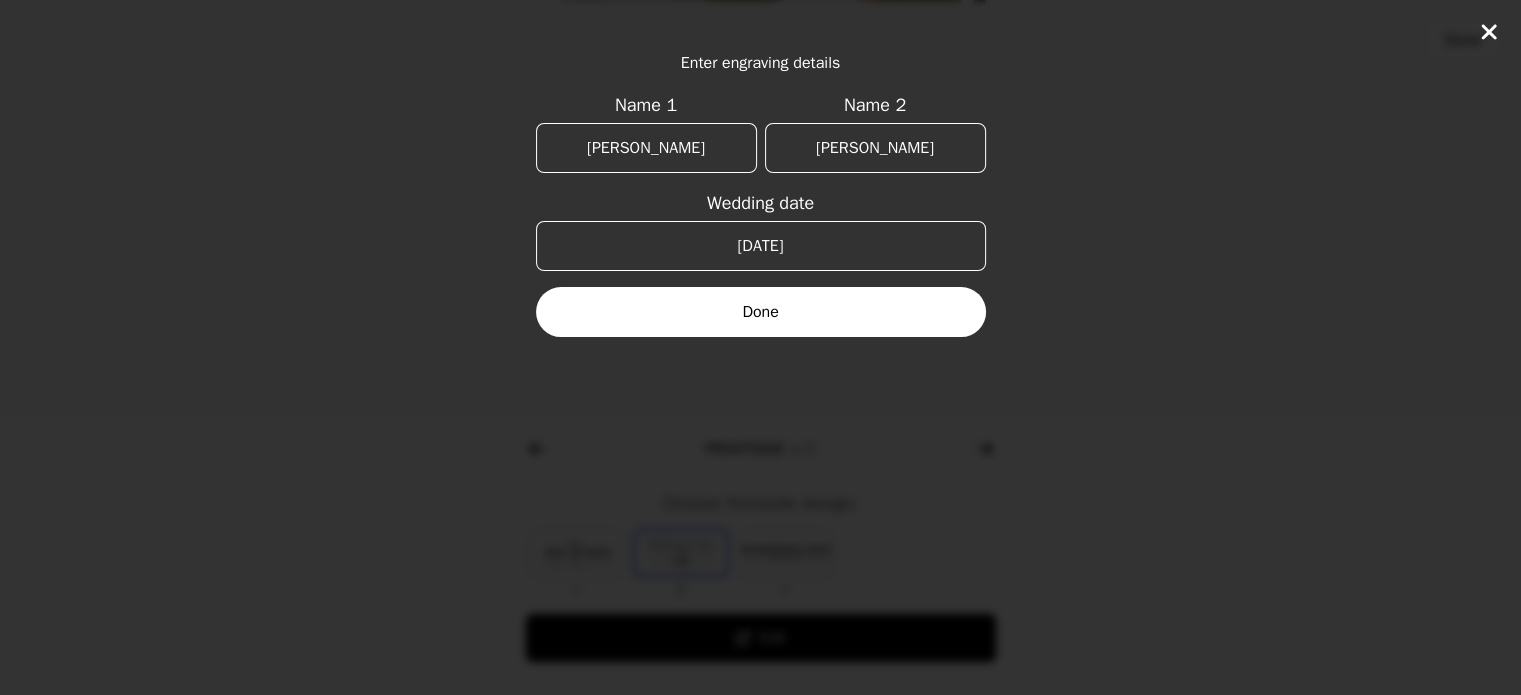 drag, startPoint x: 667, startPoint y: 157, endPoint x: 579, endPoint y: 164, distance: 88.27797 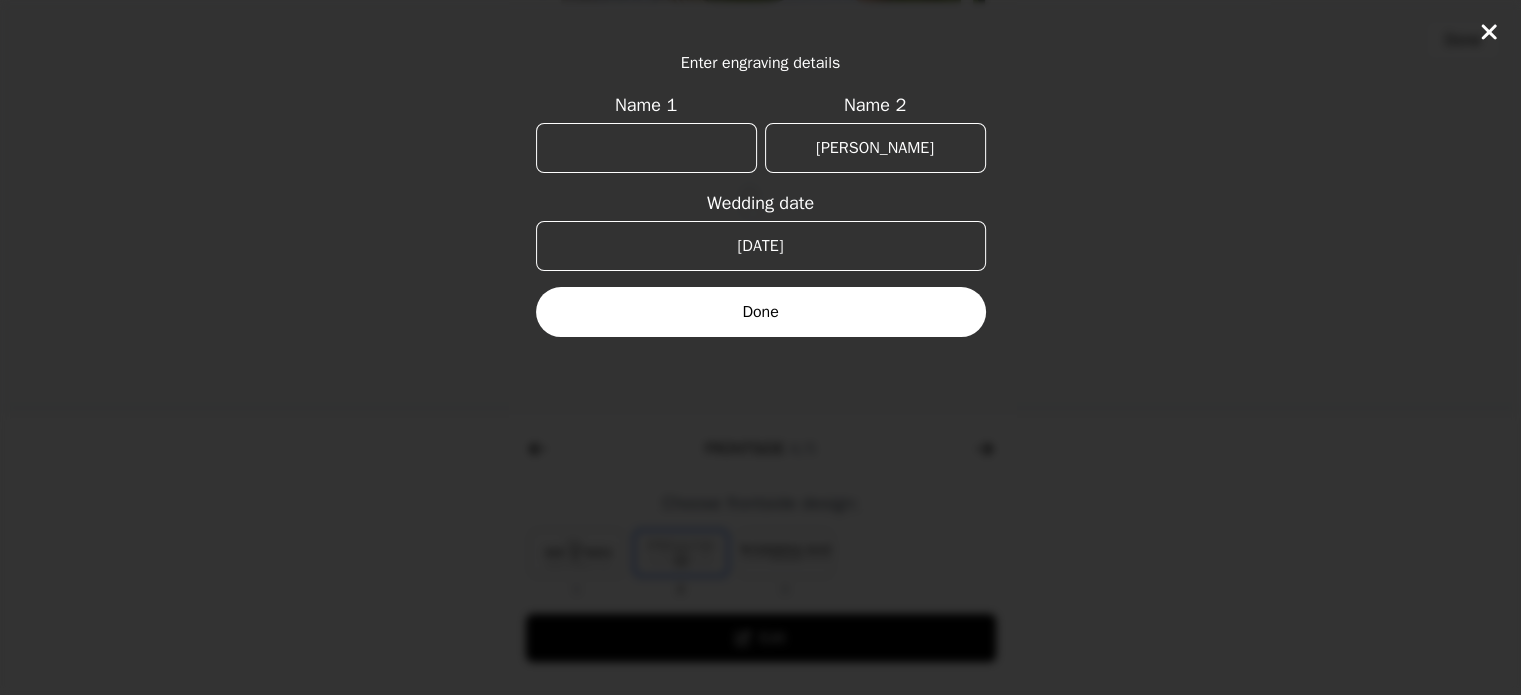 type 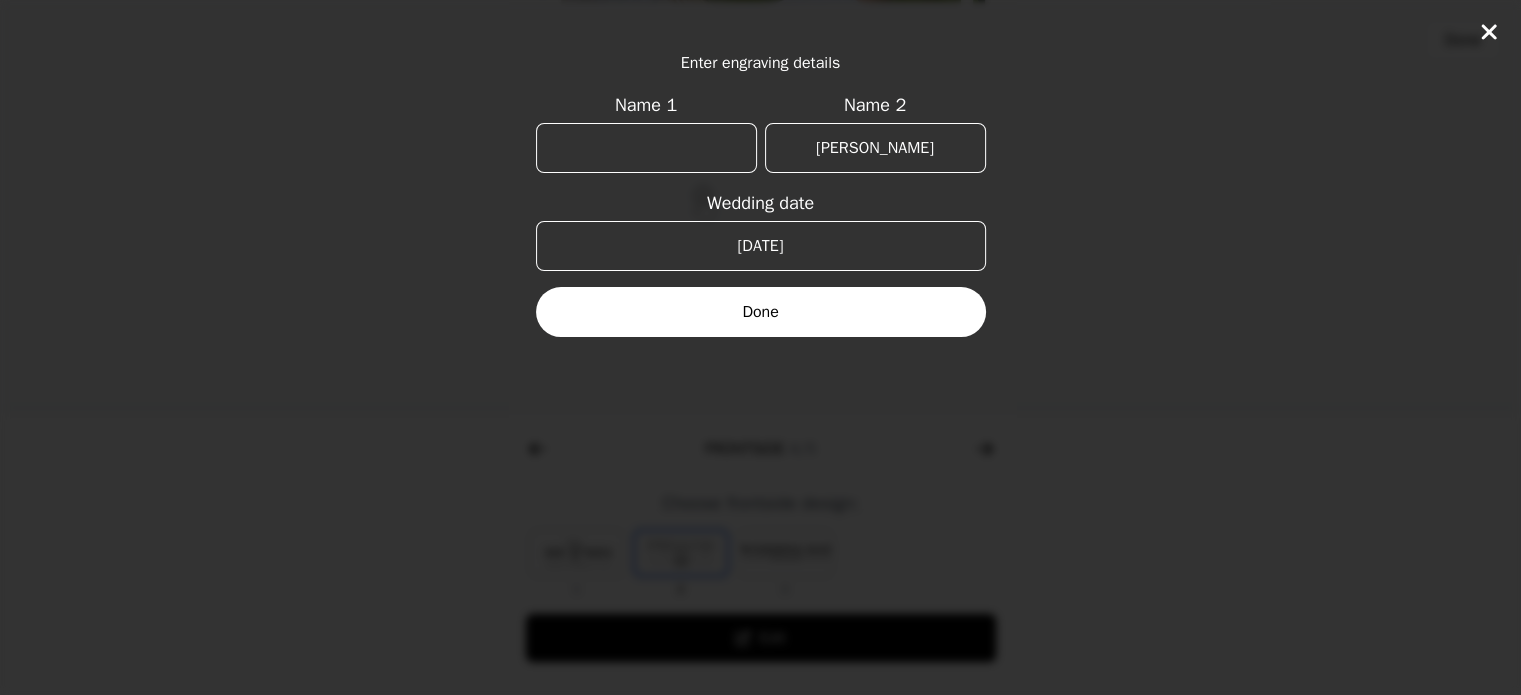 drag, startPoint x: 919, startPoint y: 163, endPoint x: 692, endPoint y: 141, distance: 228.06358 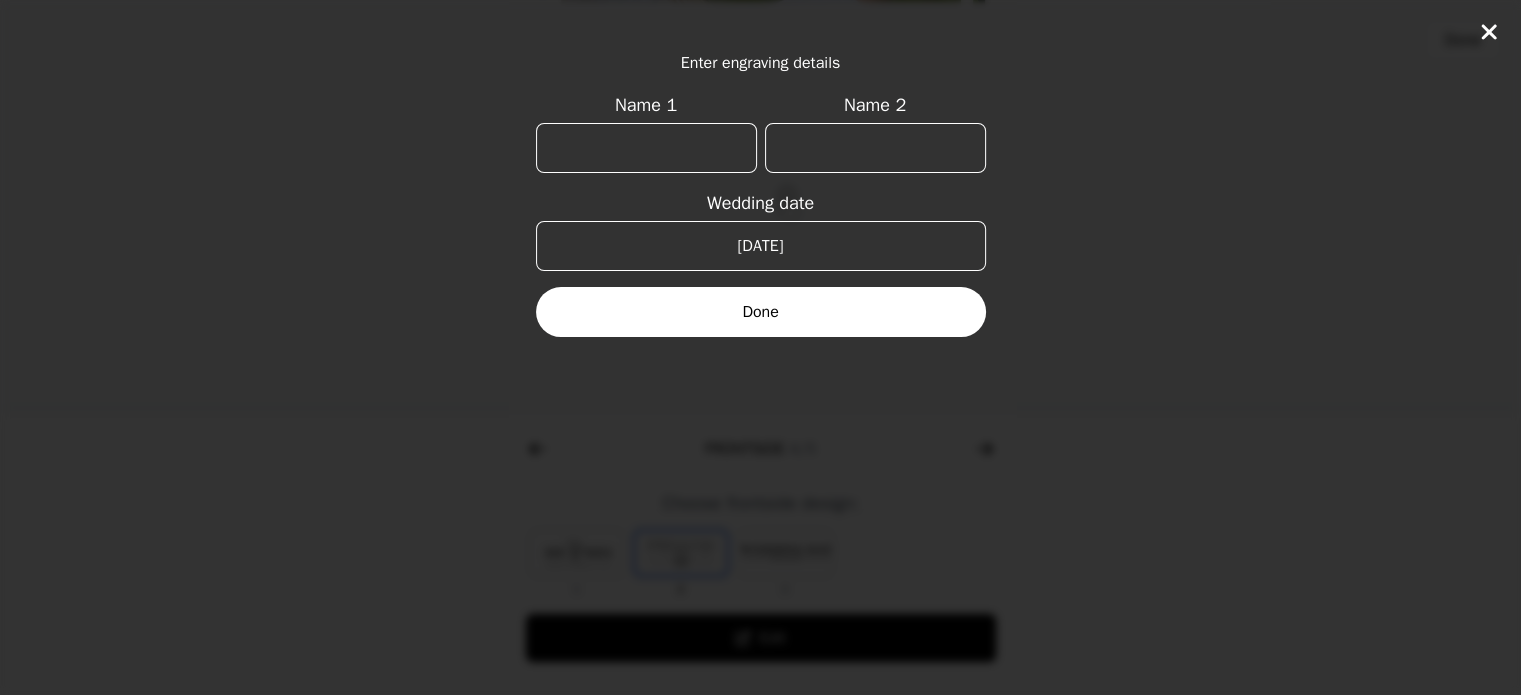 type 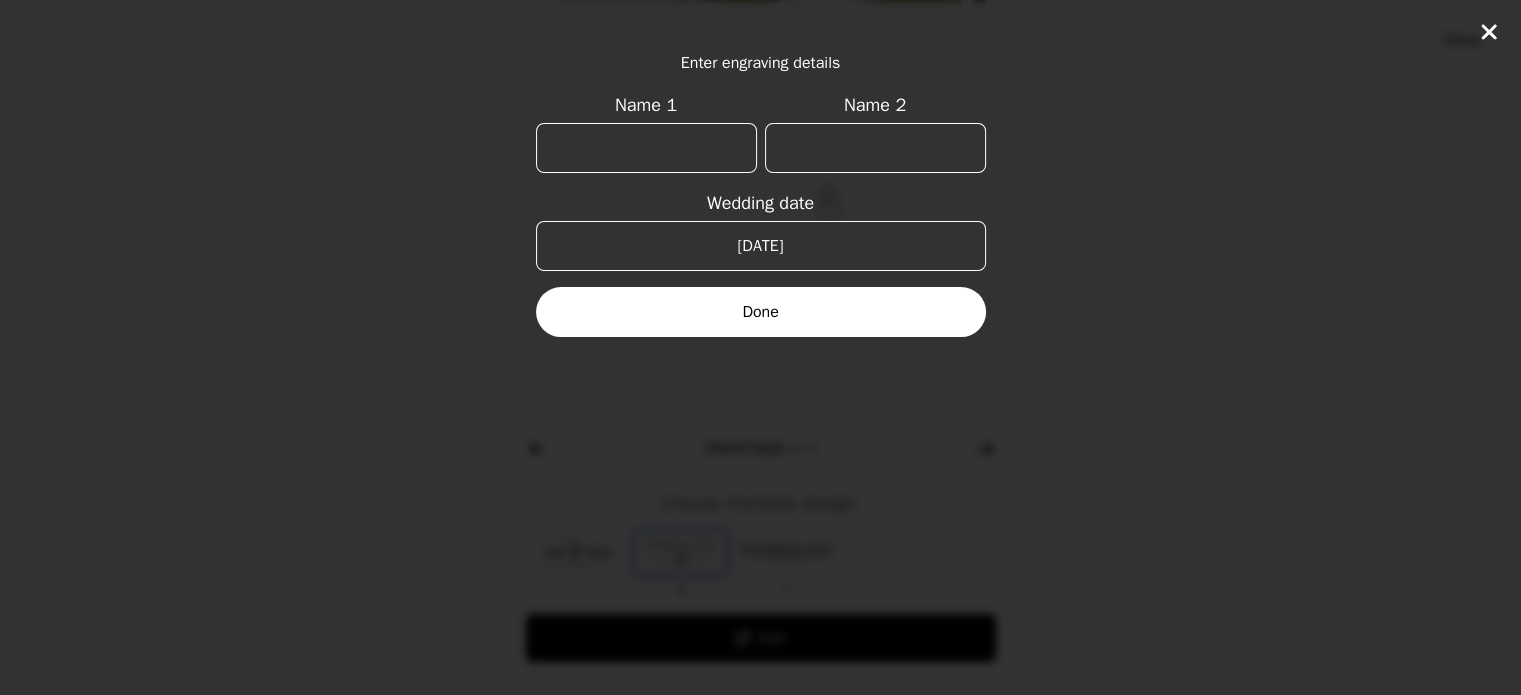 click on "Done" at bounding box center (761, 312) 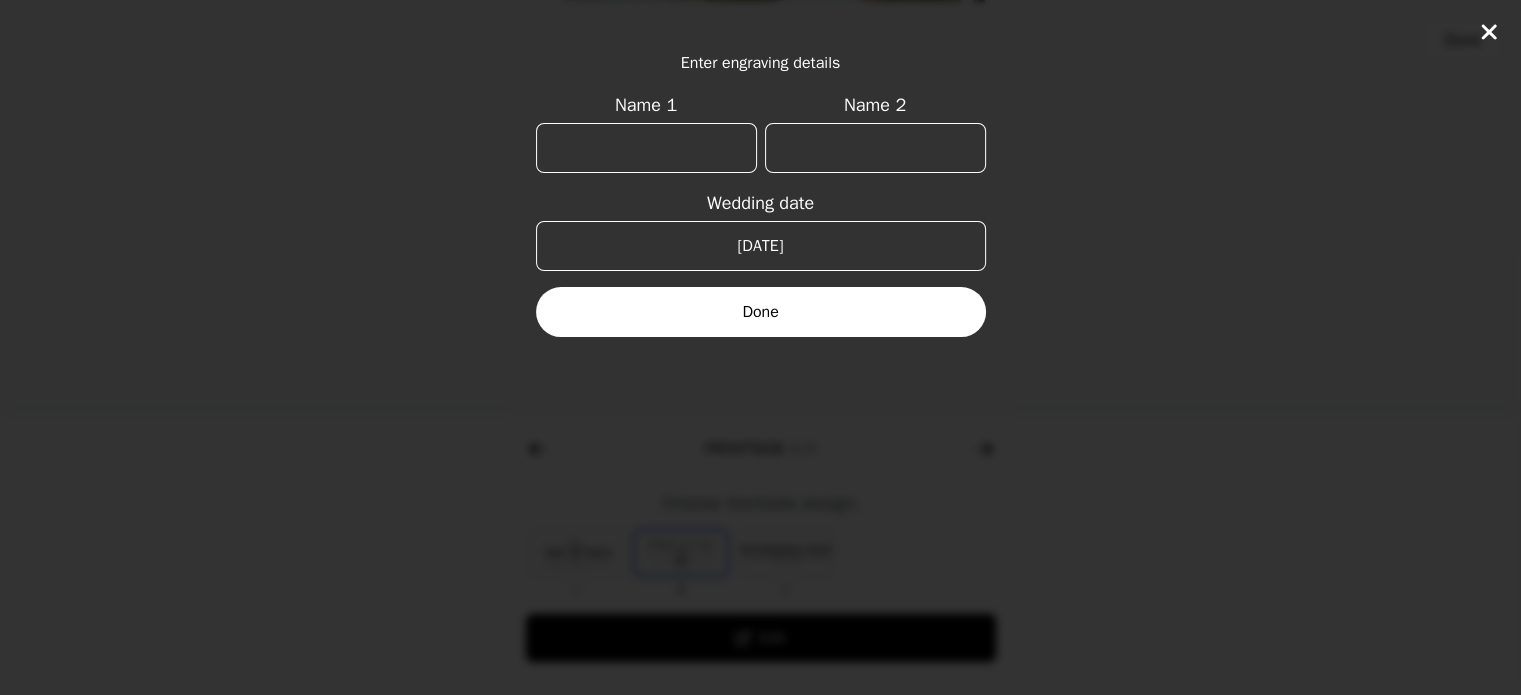 click on "Done" at bounding box center [761, 312] 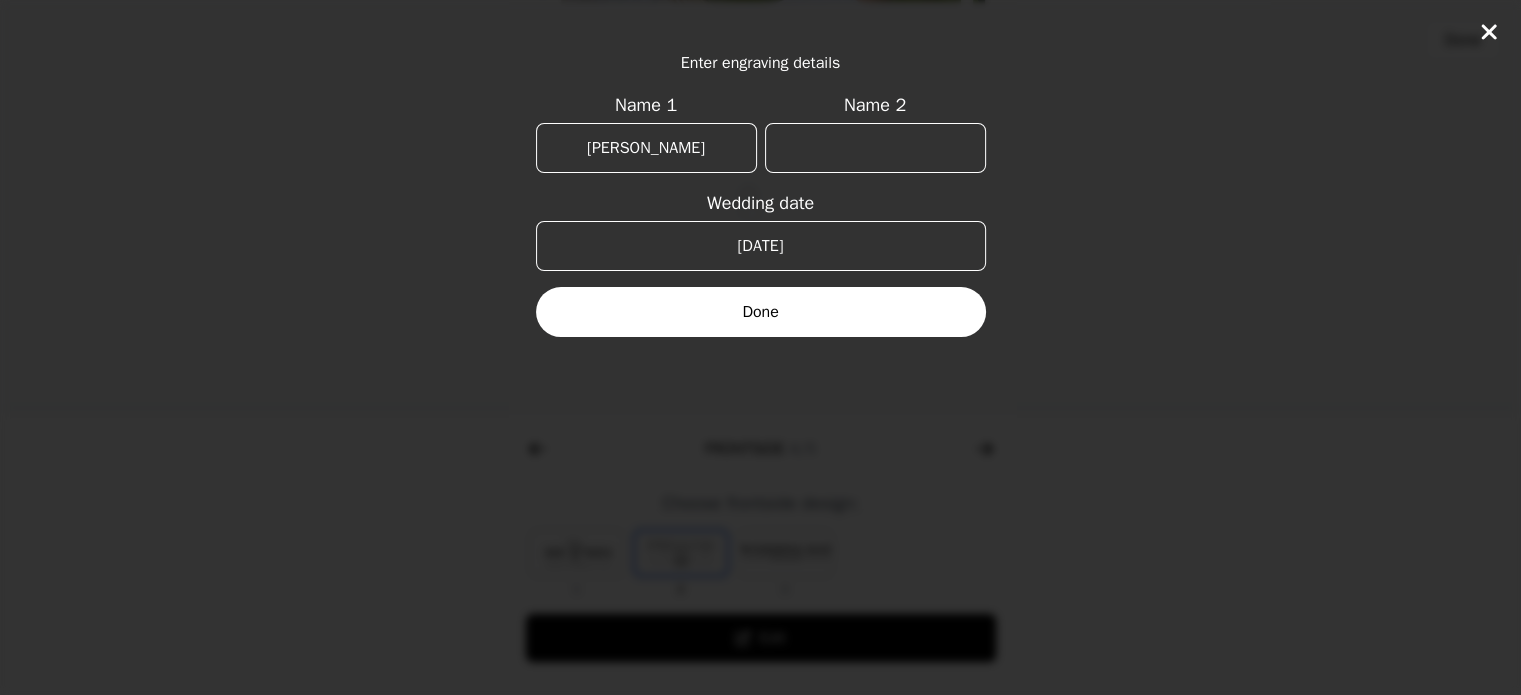 type on "[PERSON_NAME]" 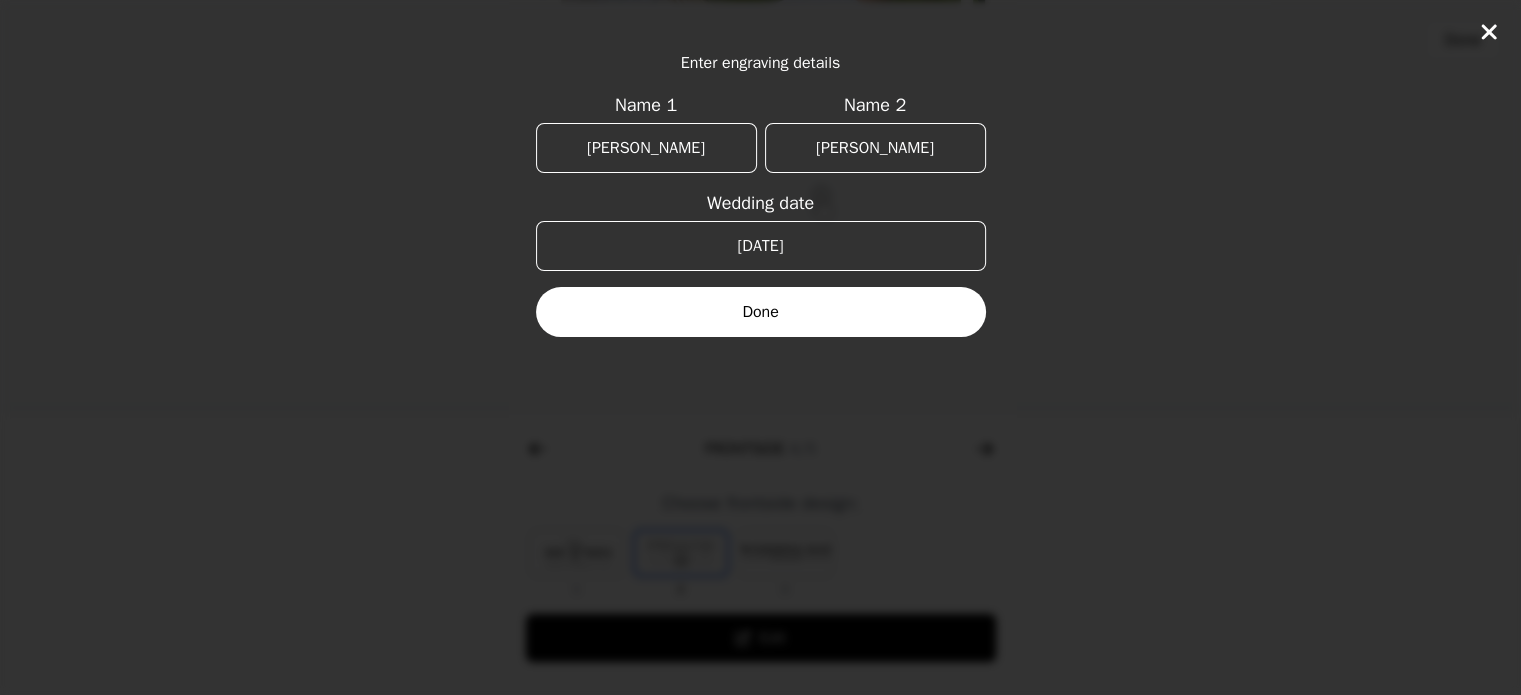 type on "[PERSON_NAME]" 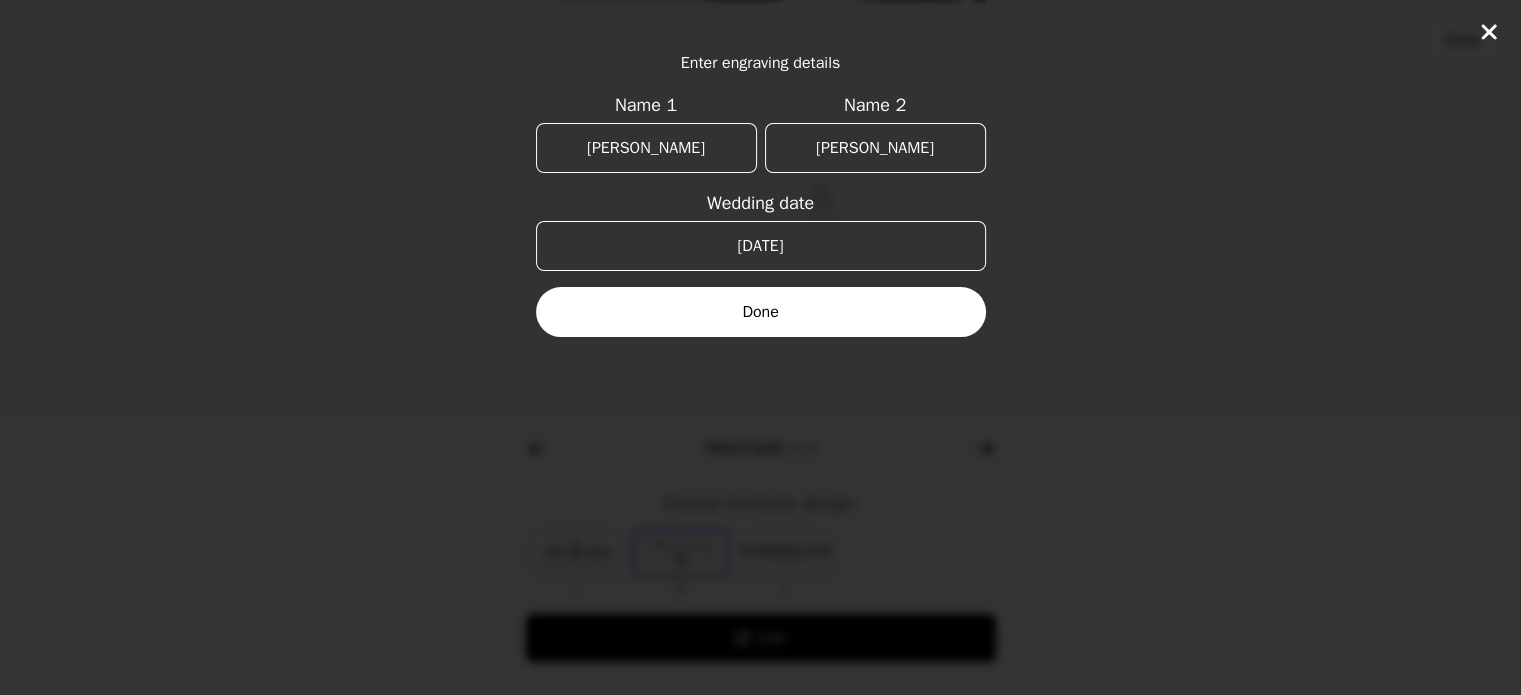 click on "Done" at bounding box center (761, 312) 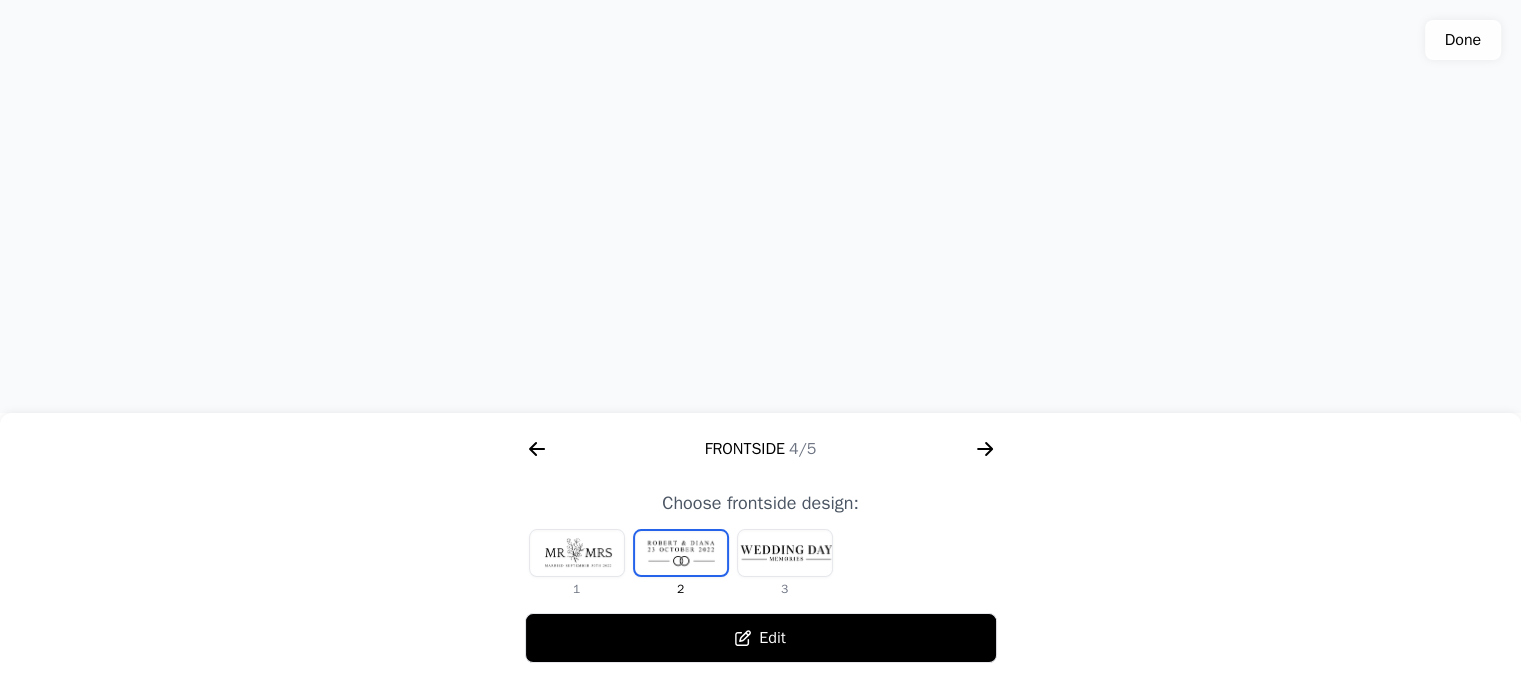 click 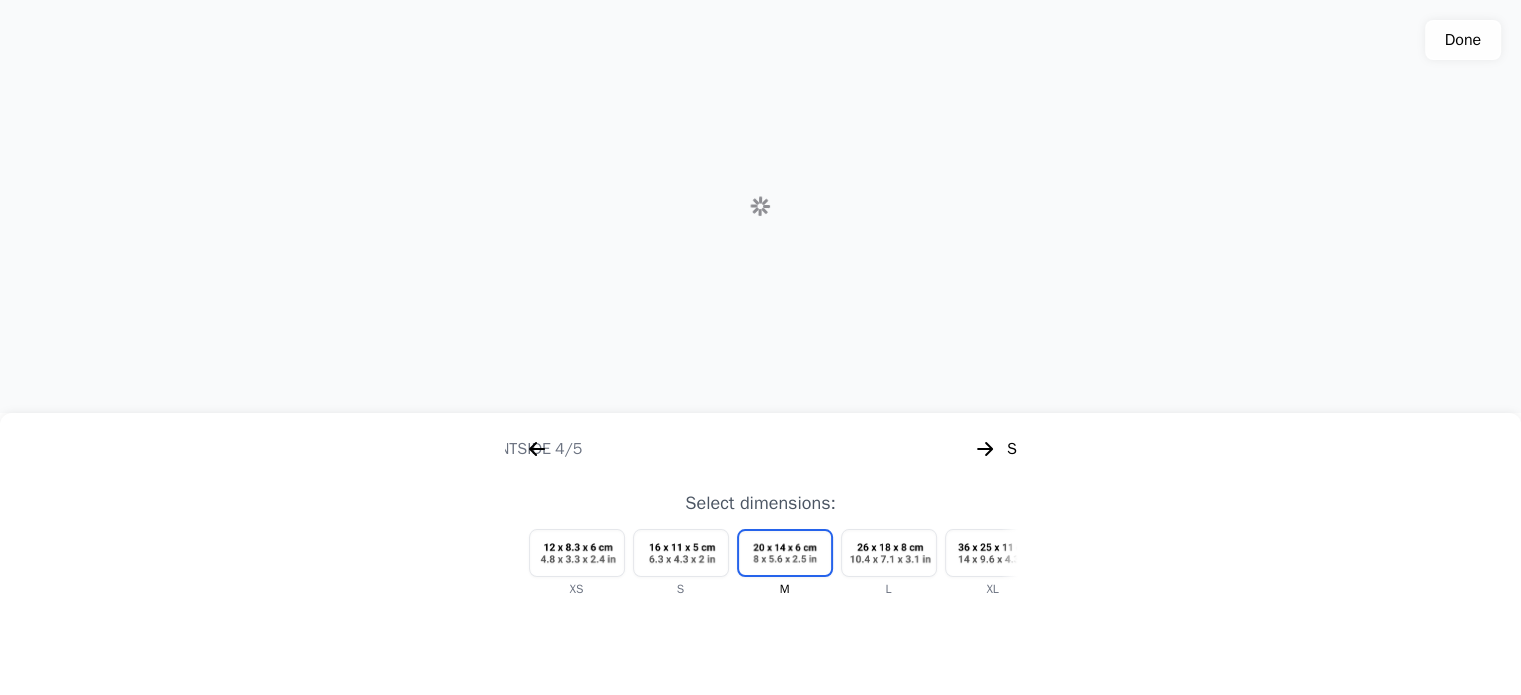 scroll, scrollTop: 0, scrollLeft: 2304, axis: horizontal 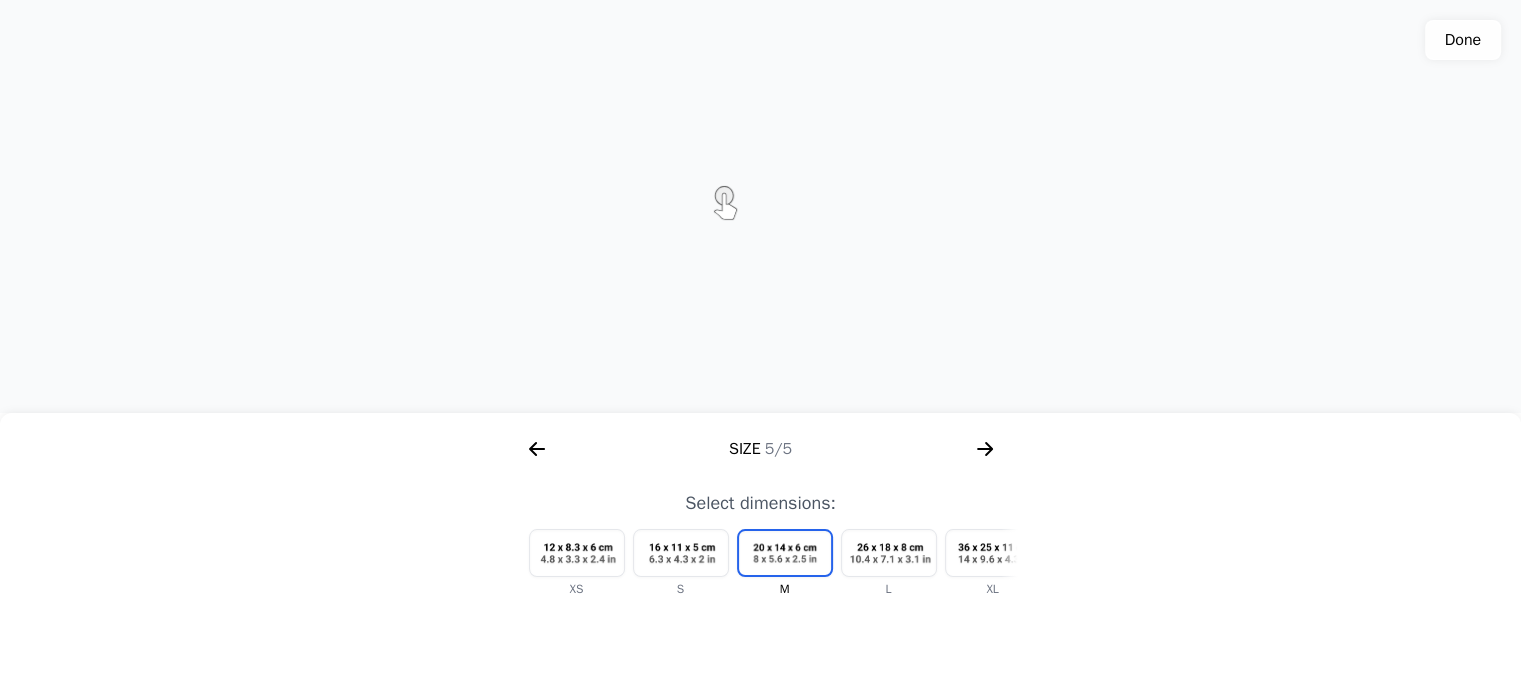 click at bounding box center [889, 553] 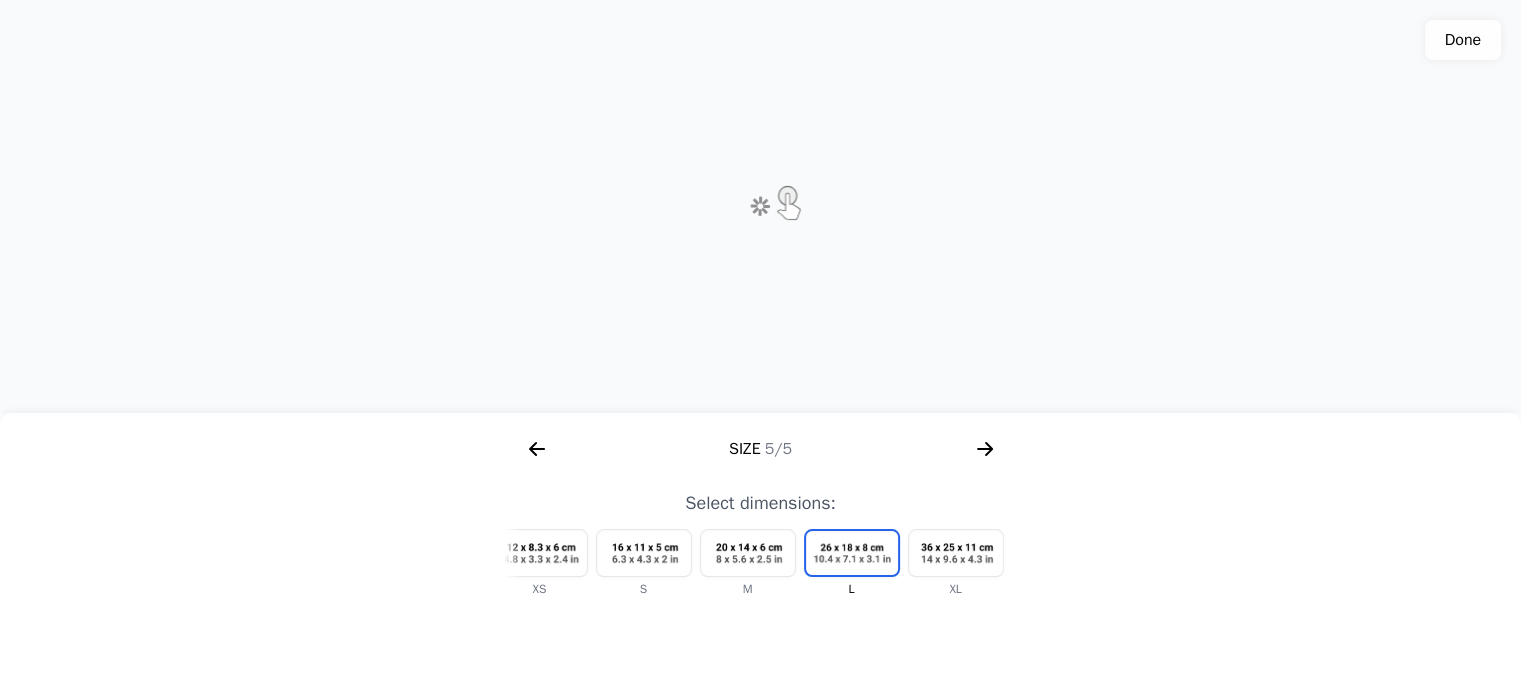 scroll, scrollTop: 0, scrollLeft: 60, axis: horizontal 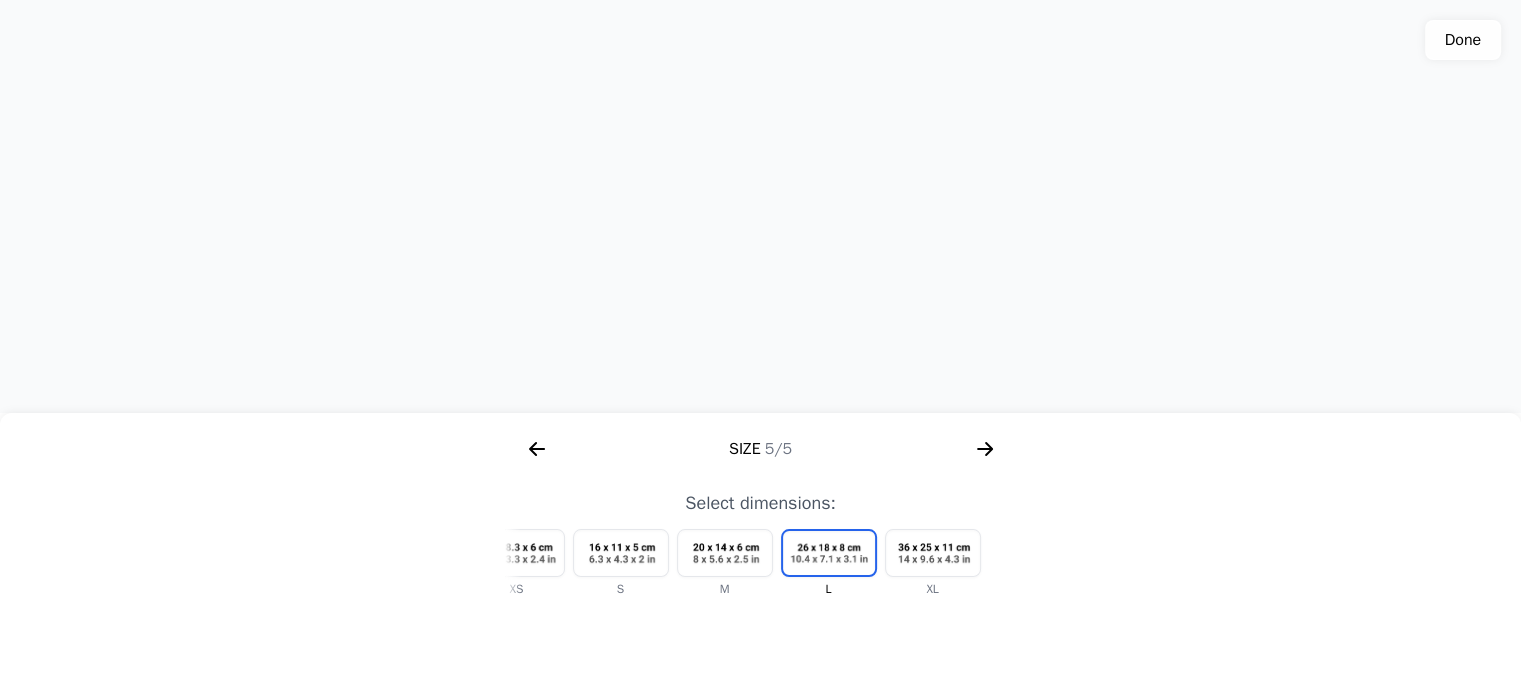 click 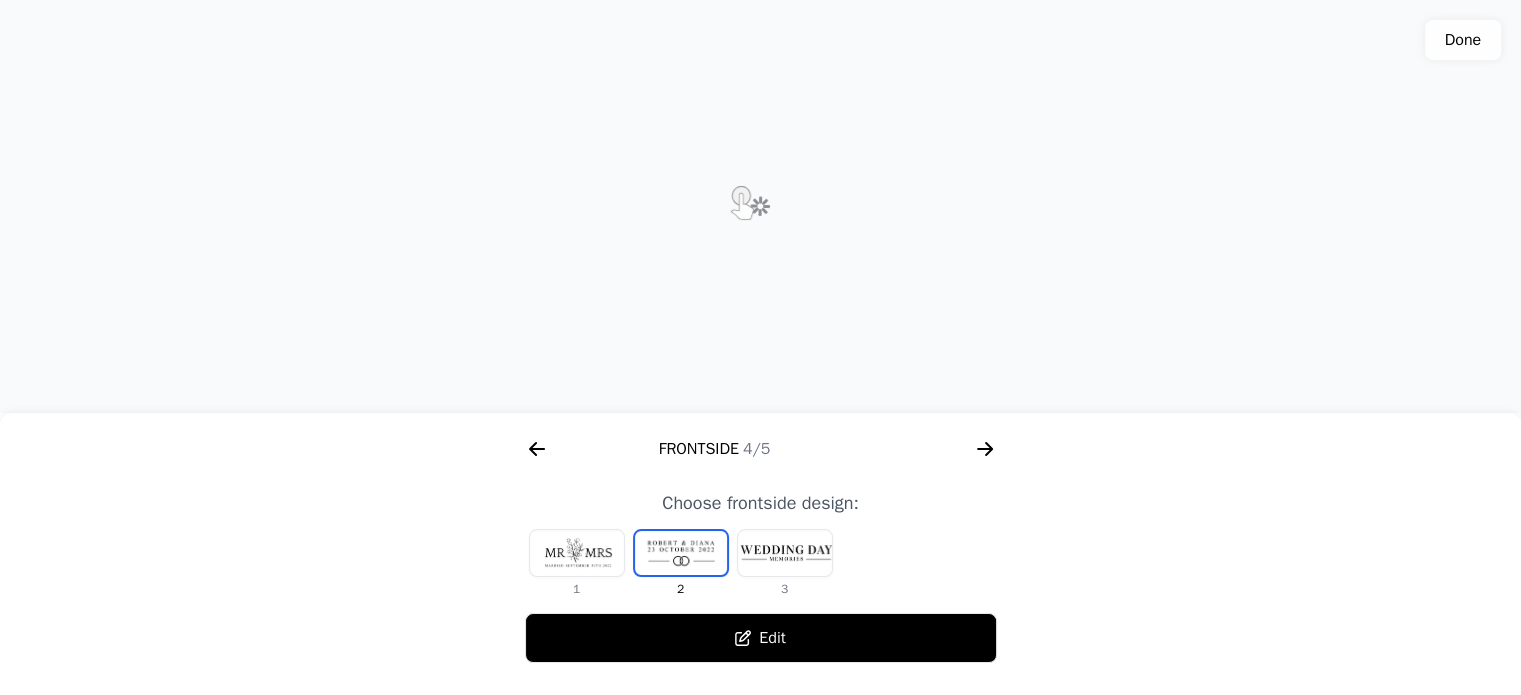 click 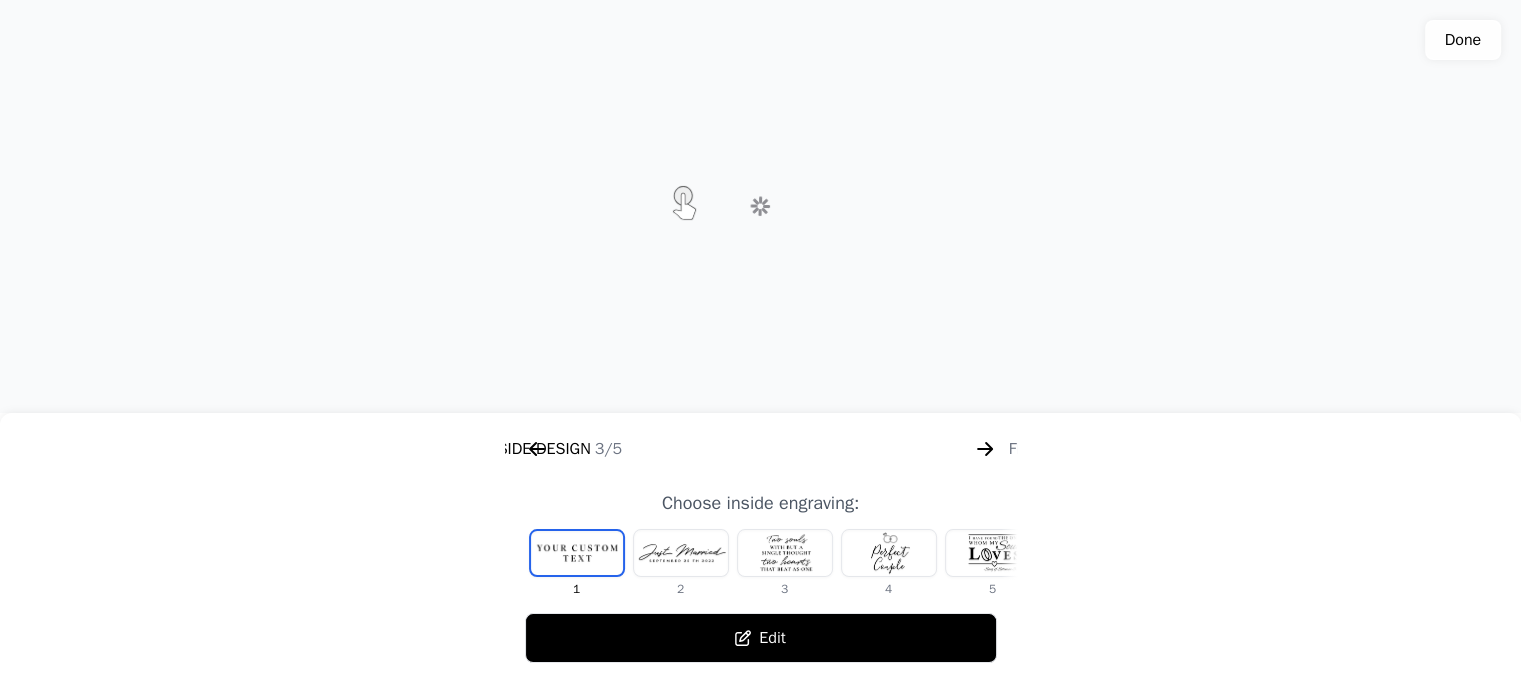 click 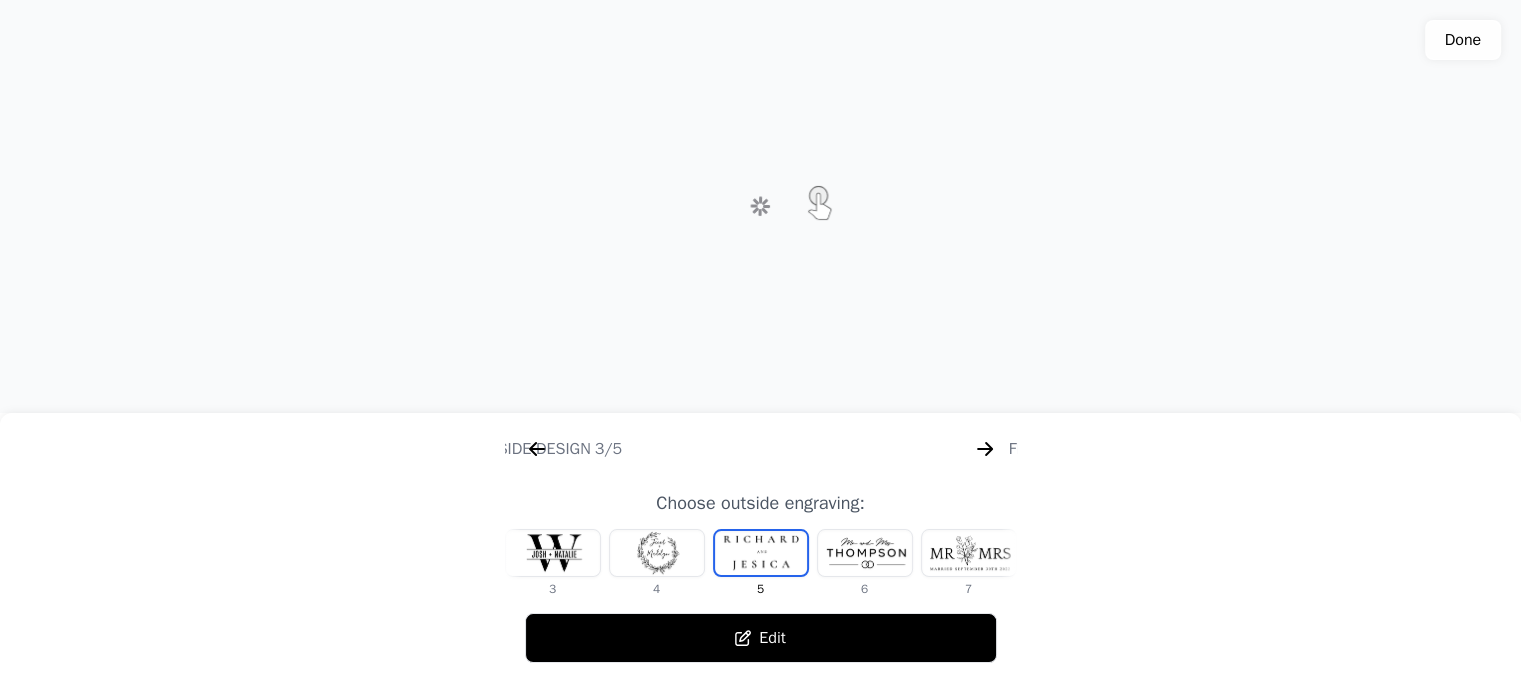 scroll, scrollTop: 0, scrollLeft: 768, axis: horizontal 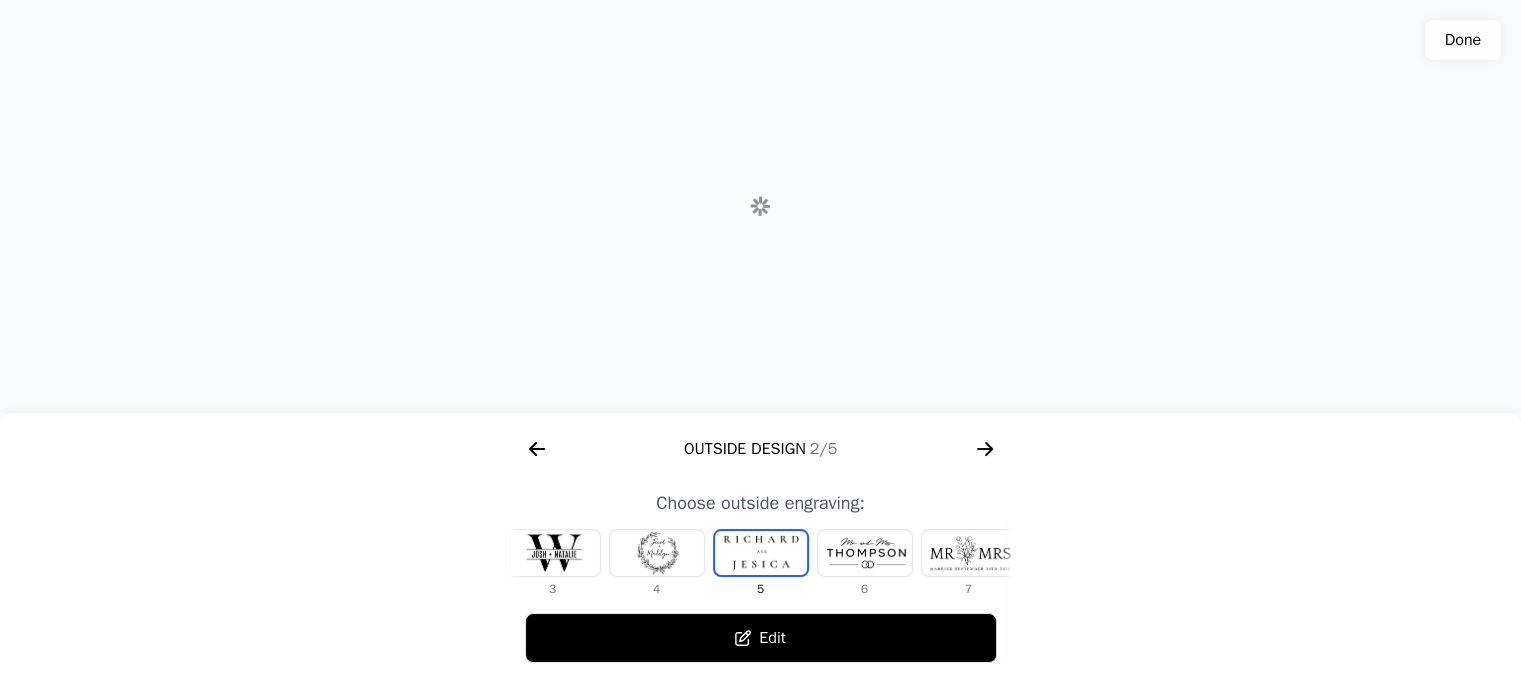 click 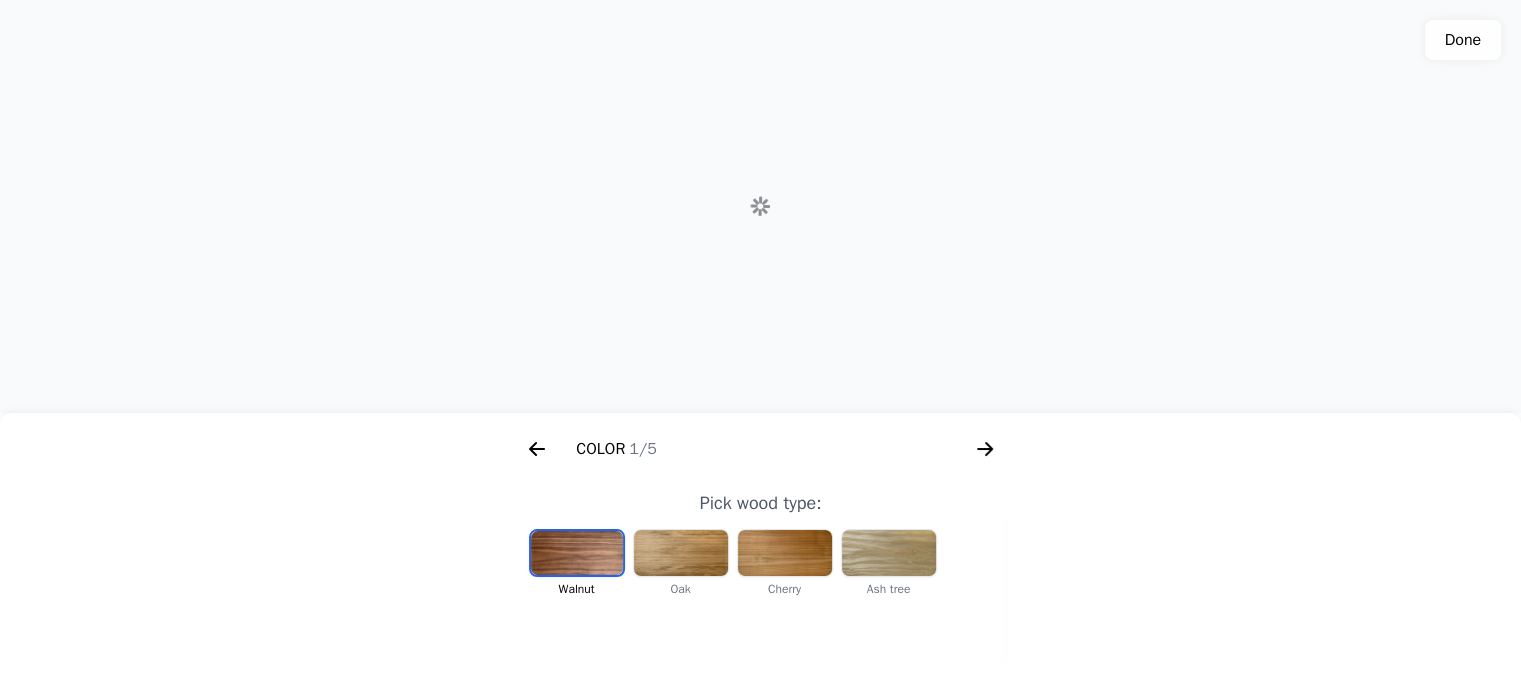 scroll, scrollTop: 0, scrollLeft: 256, axis: horizontal 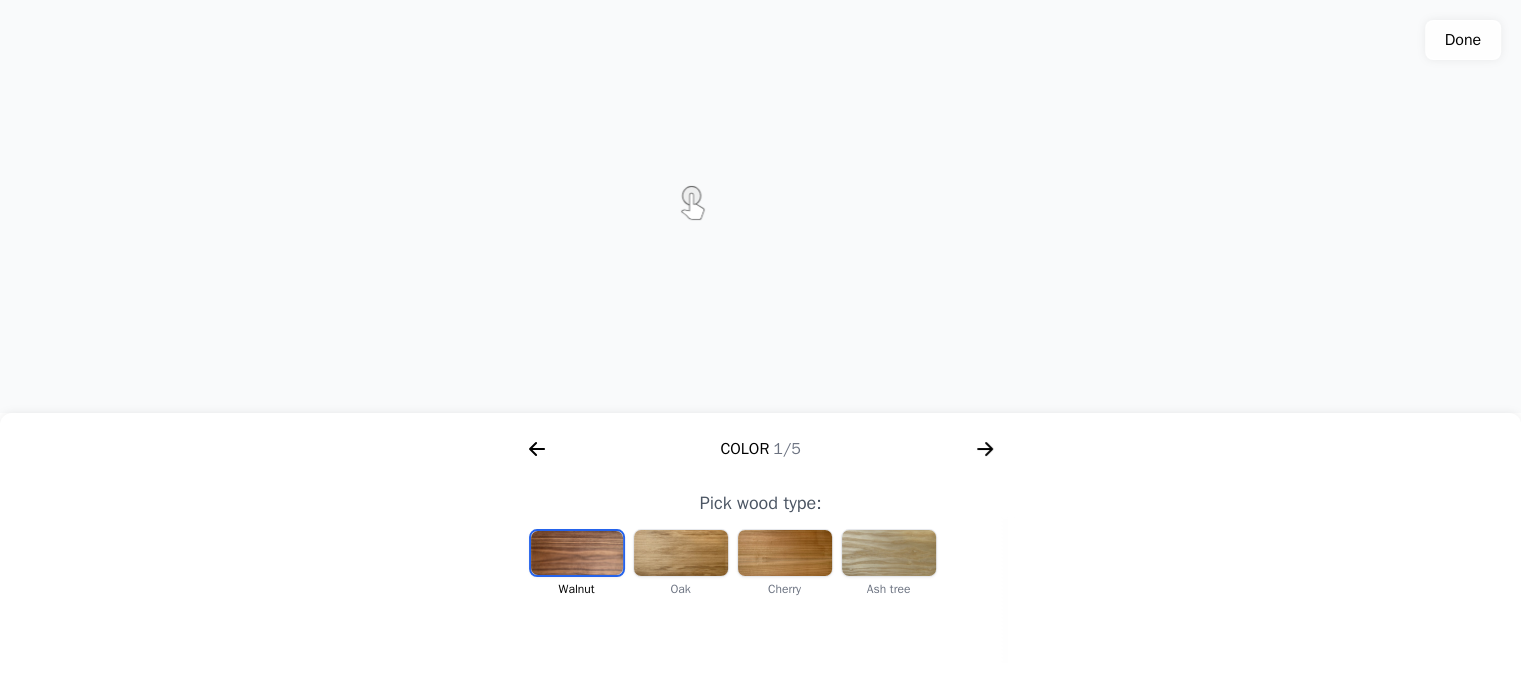 click 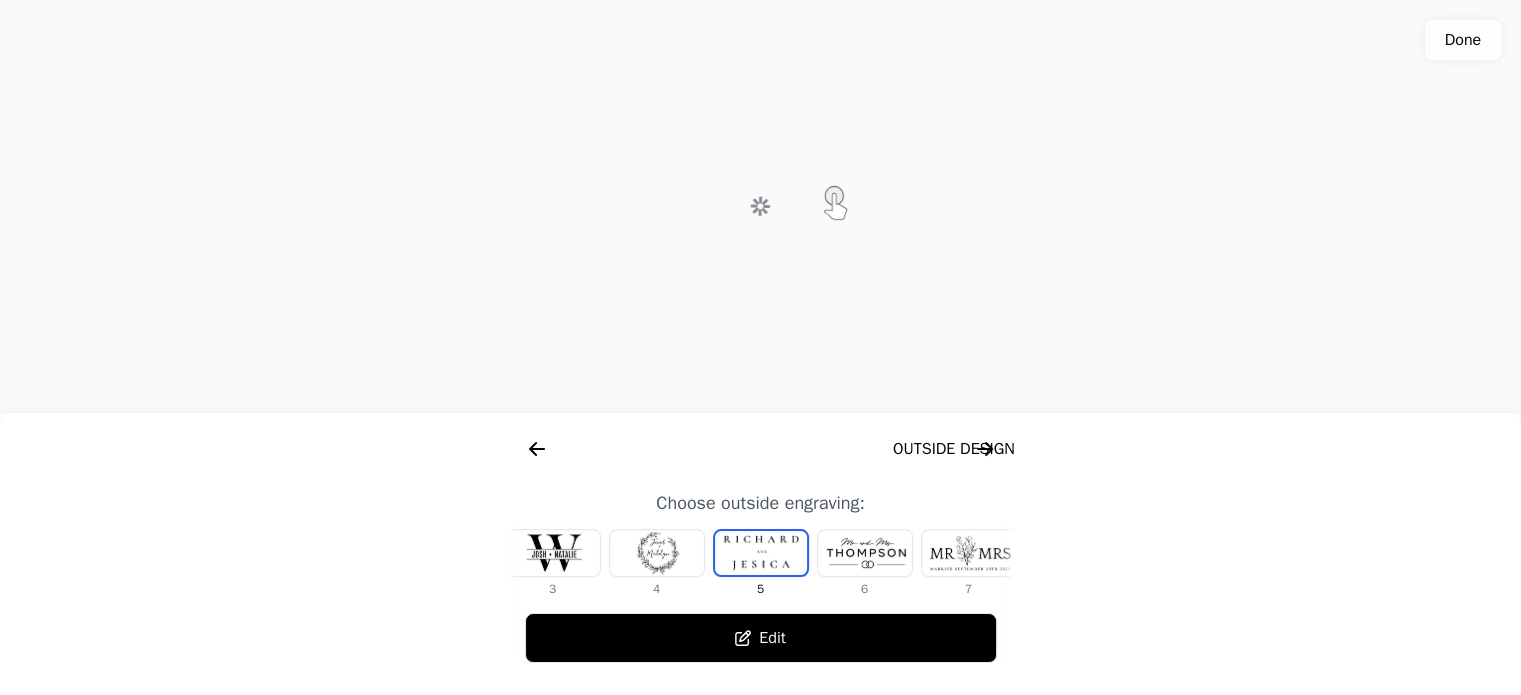 scroll, scrollTop: 0, scrollLeft: 768, axis: horizontal 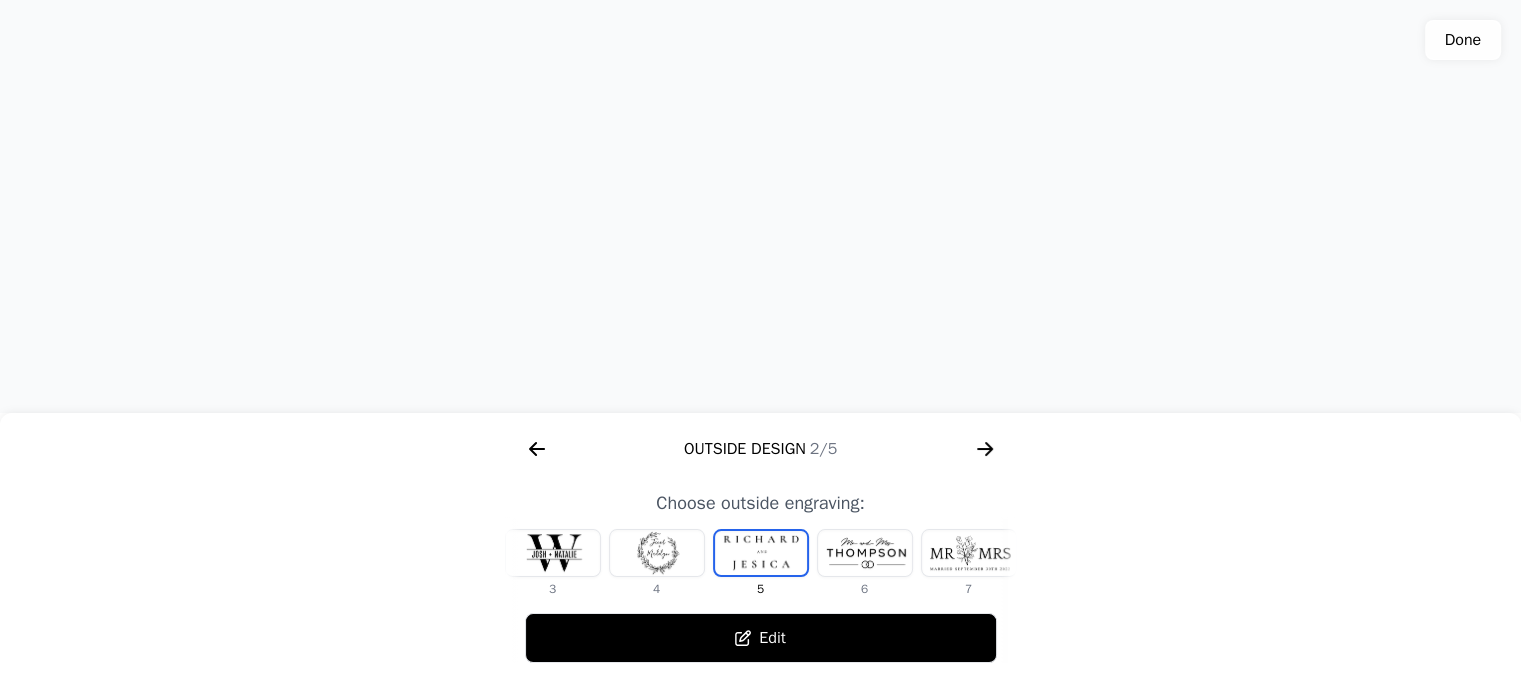 click 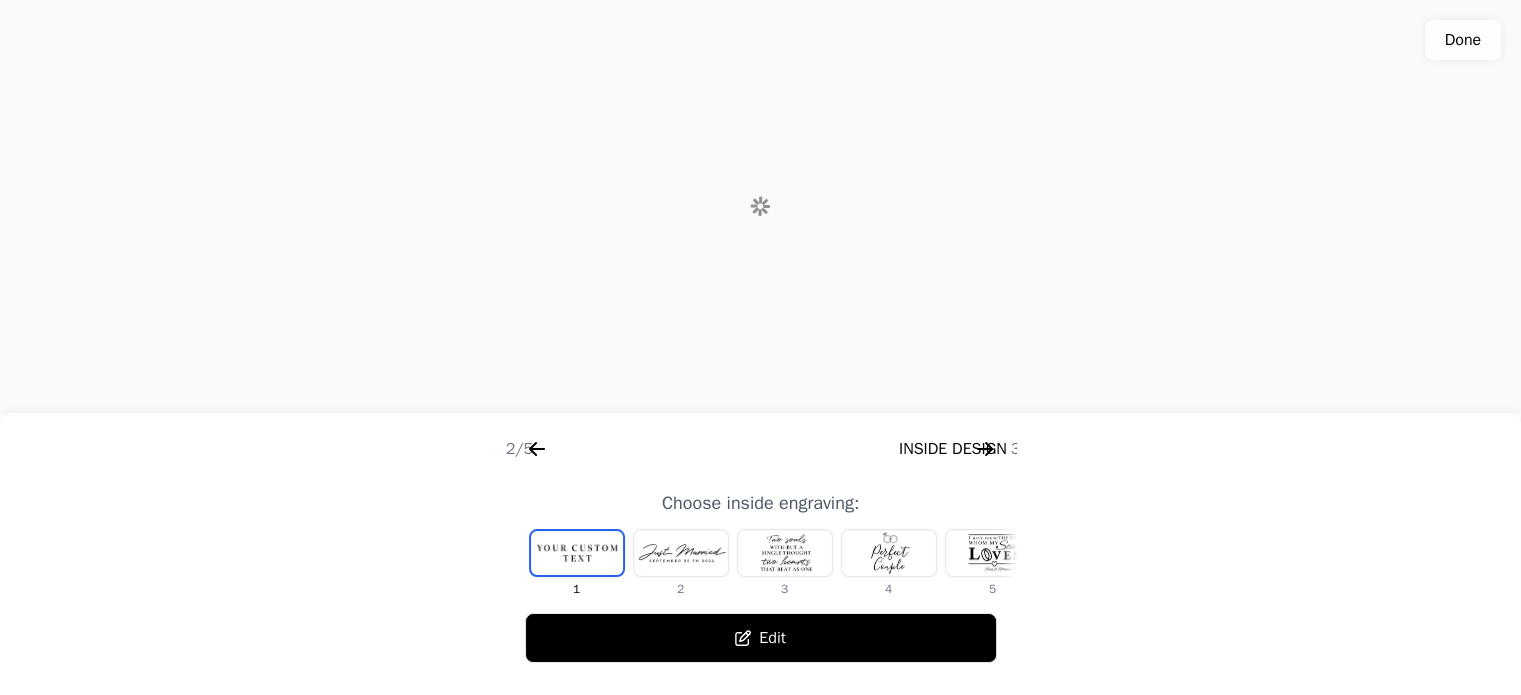 scroll, scrollTop: 0, scrollLeft: 1280, axis: horizontal 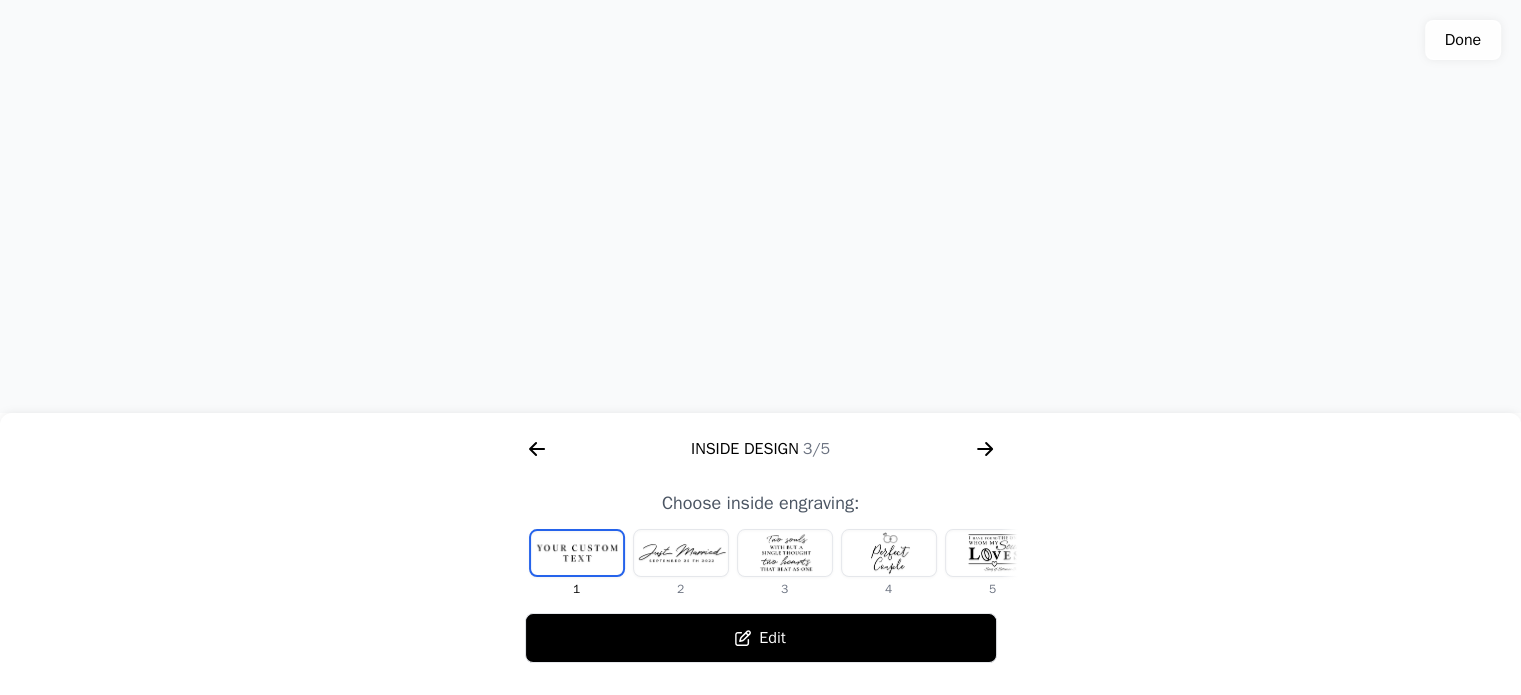 click 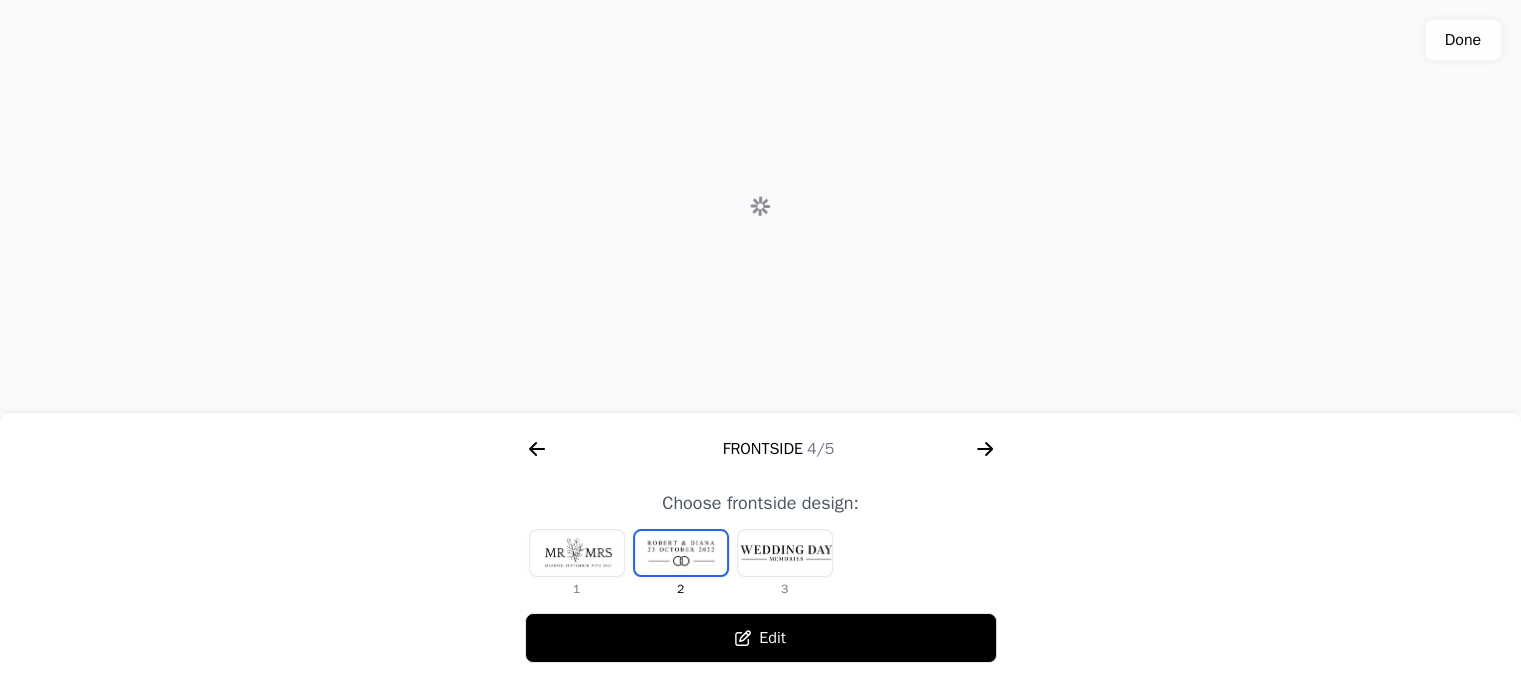 scroll, scrollTop: 0, scrollLeft: 1792, axis: horizontal 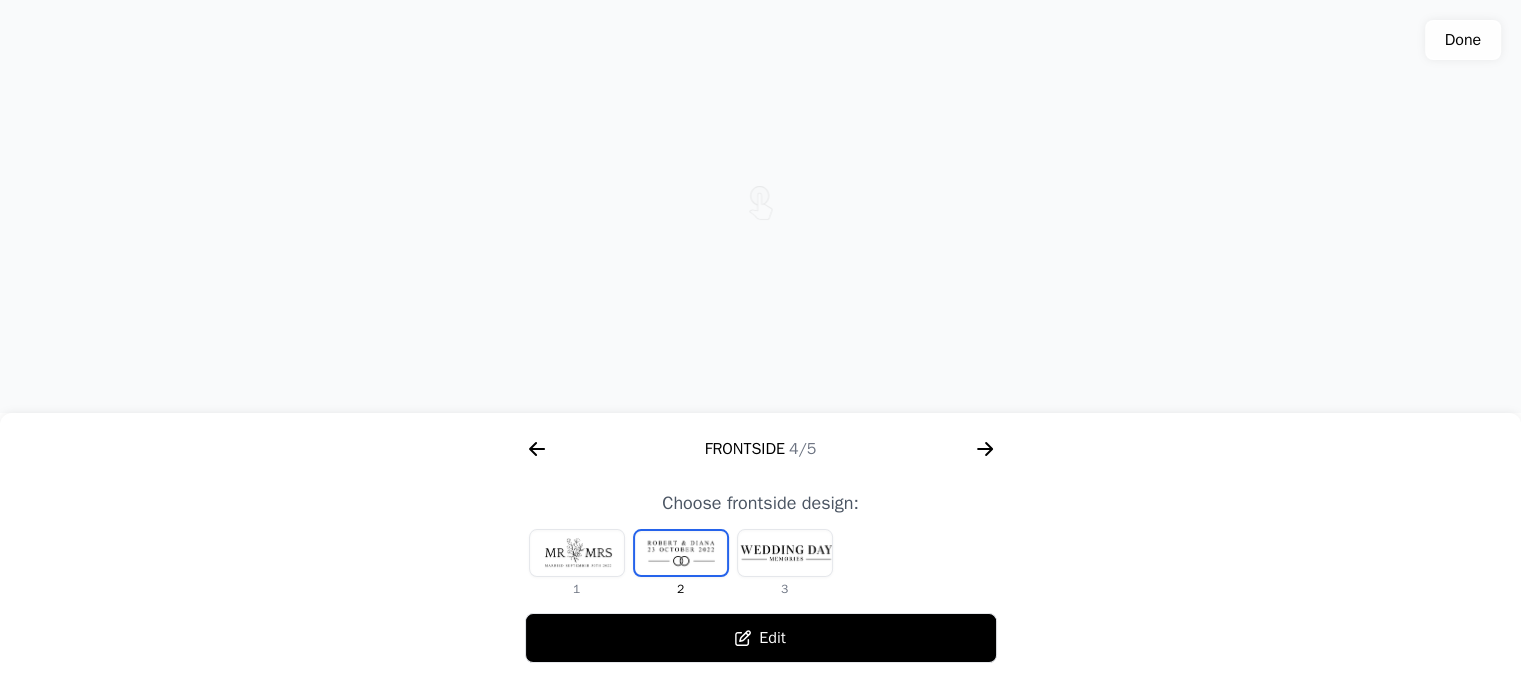 click 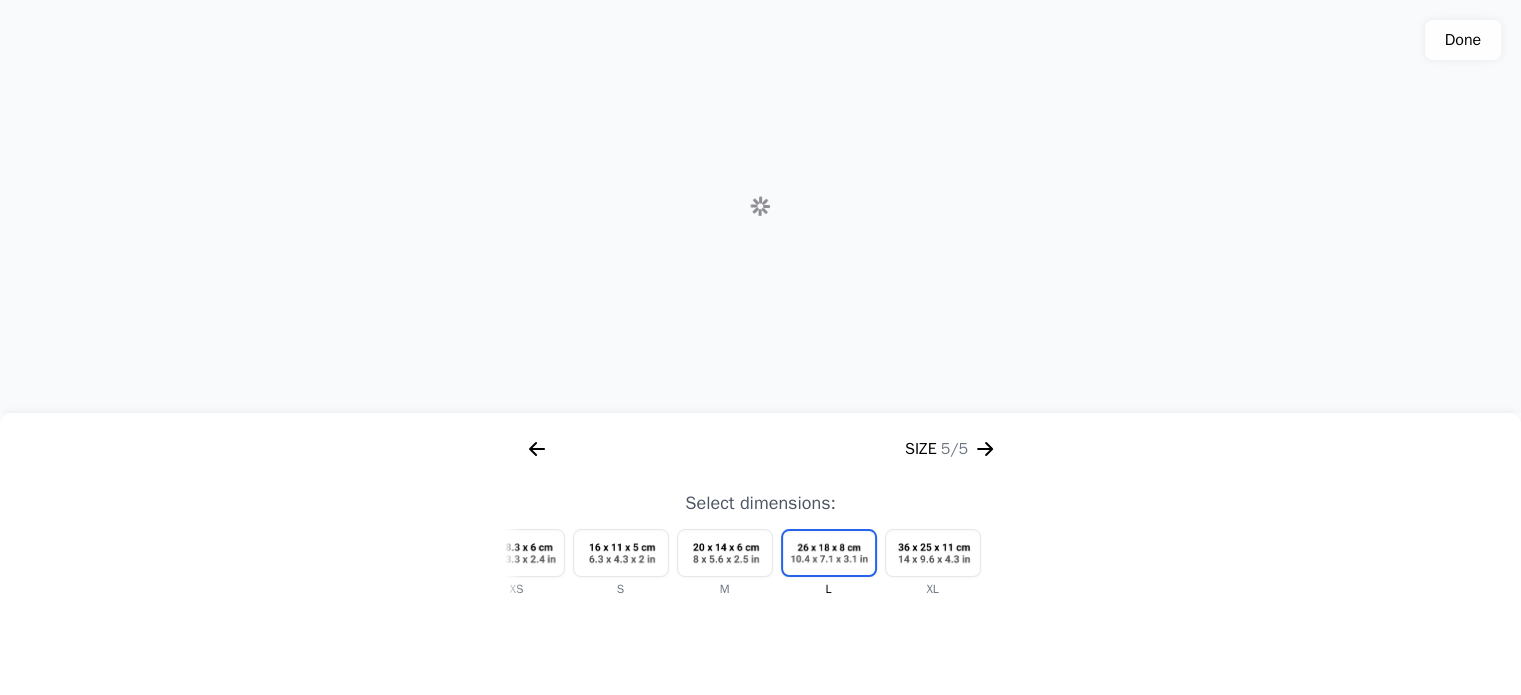 scroll, scrollTop: 0, scrollLeft: 2304, axis: horizontal 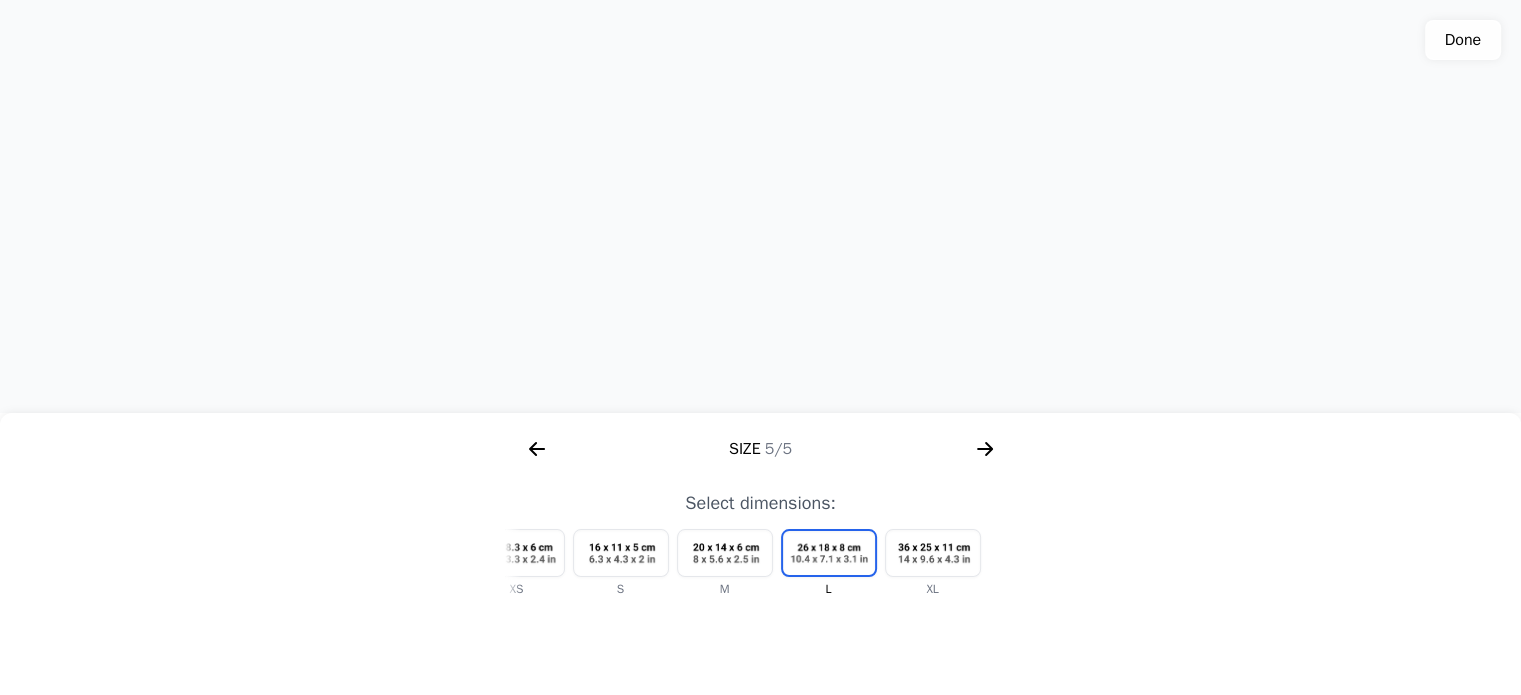 click 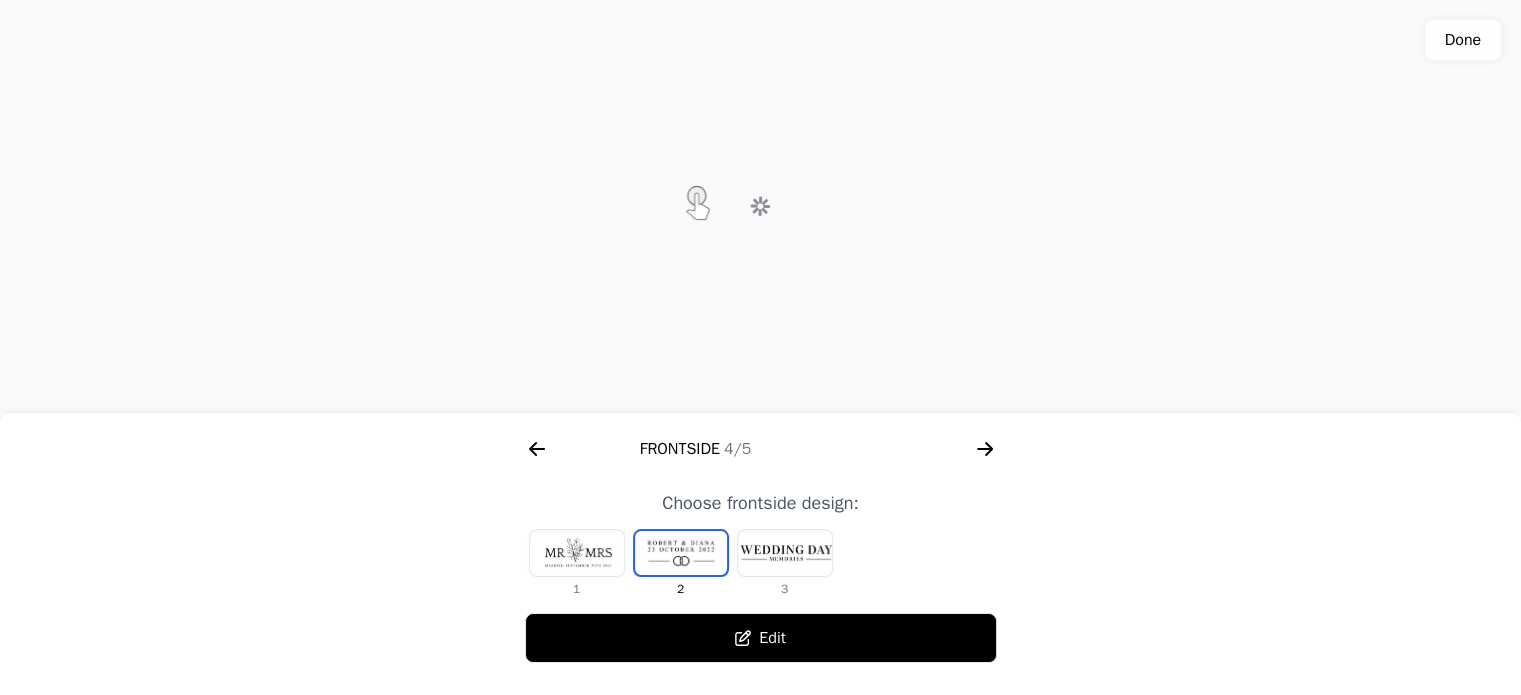 scroll, scrollTop: 0, scrollLeft: 1792, axis: horizontal 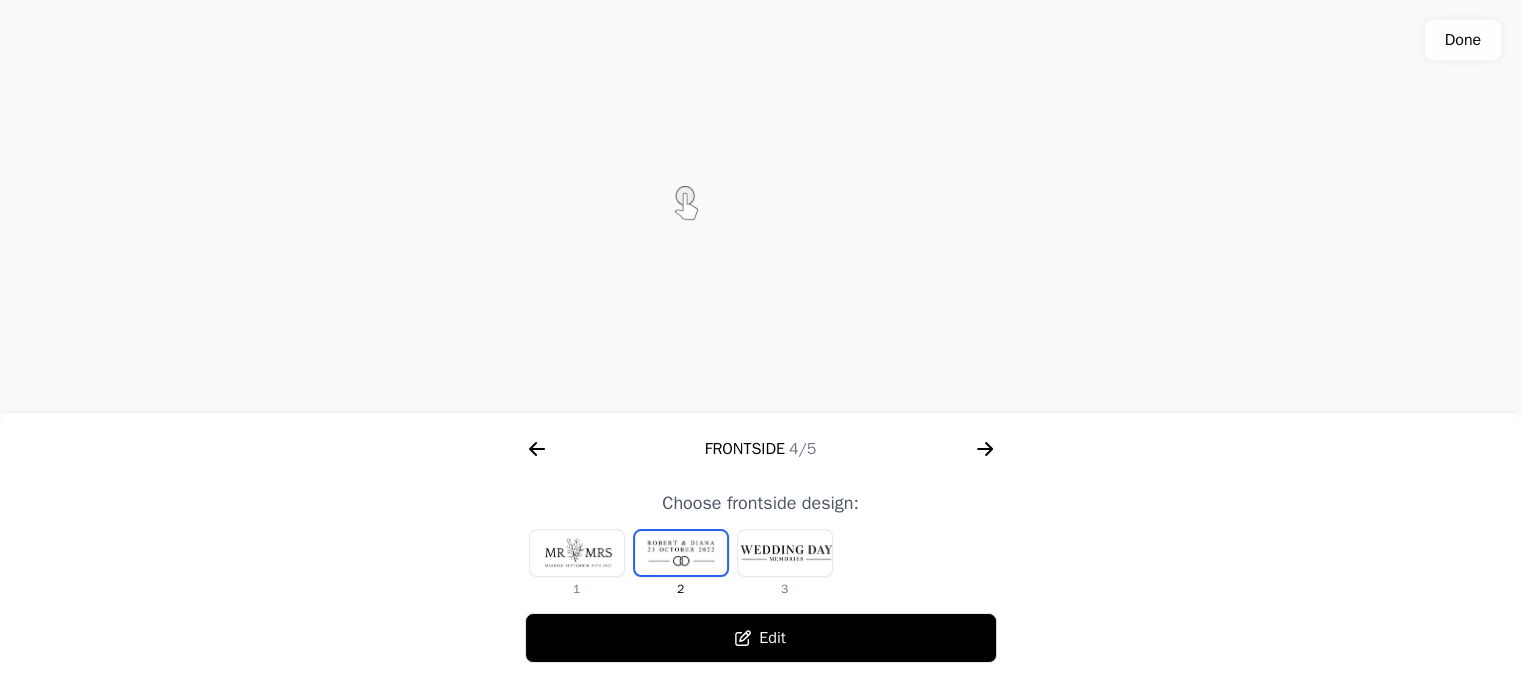click 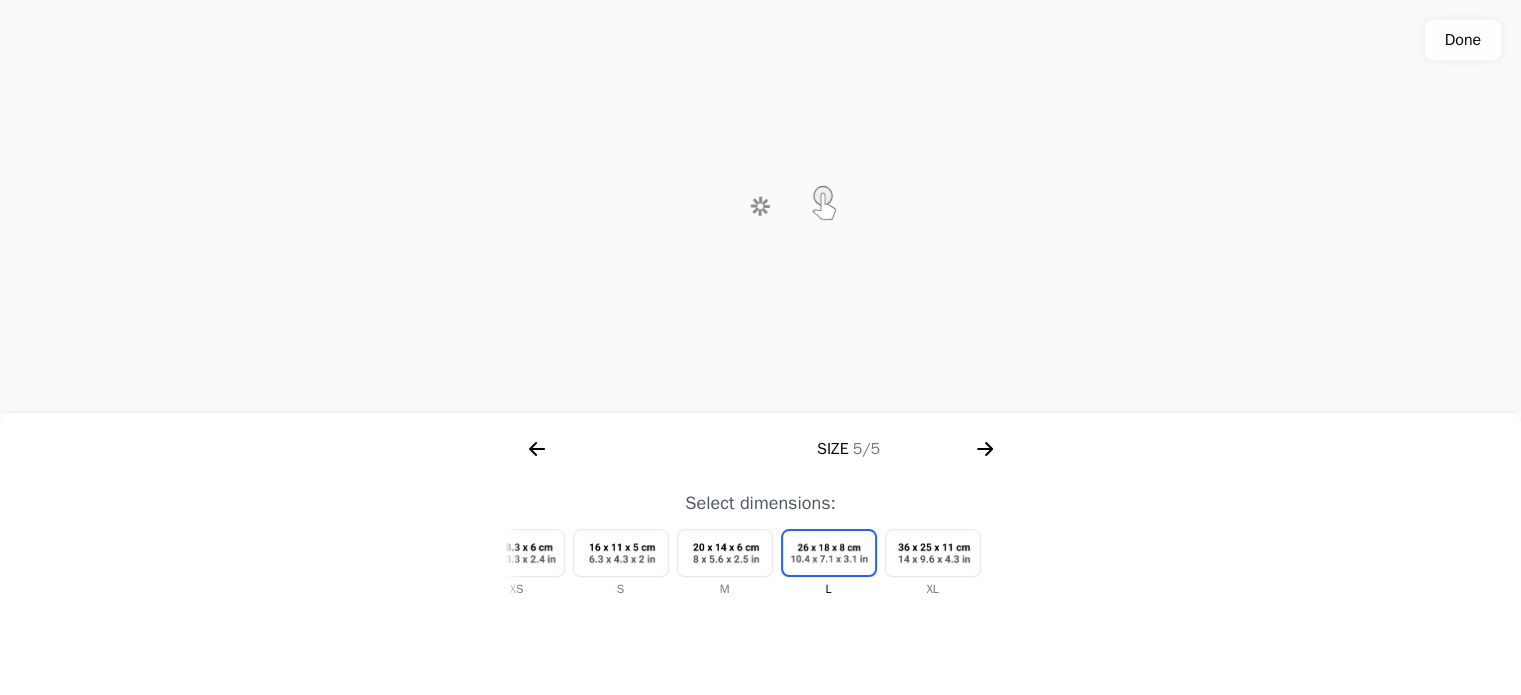 scroll, scrollTop: 0, scrollLeft: 2304, axis: horizontal 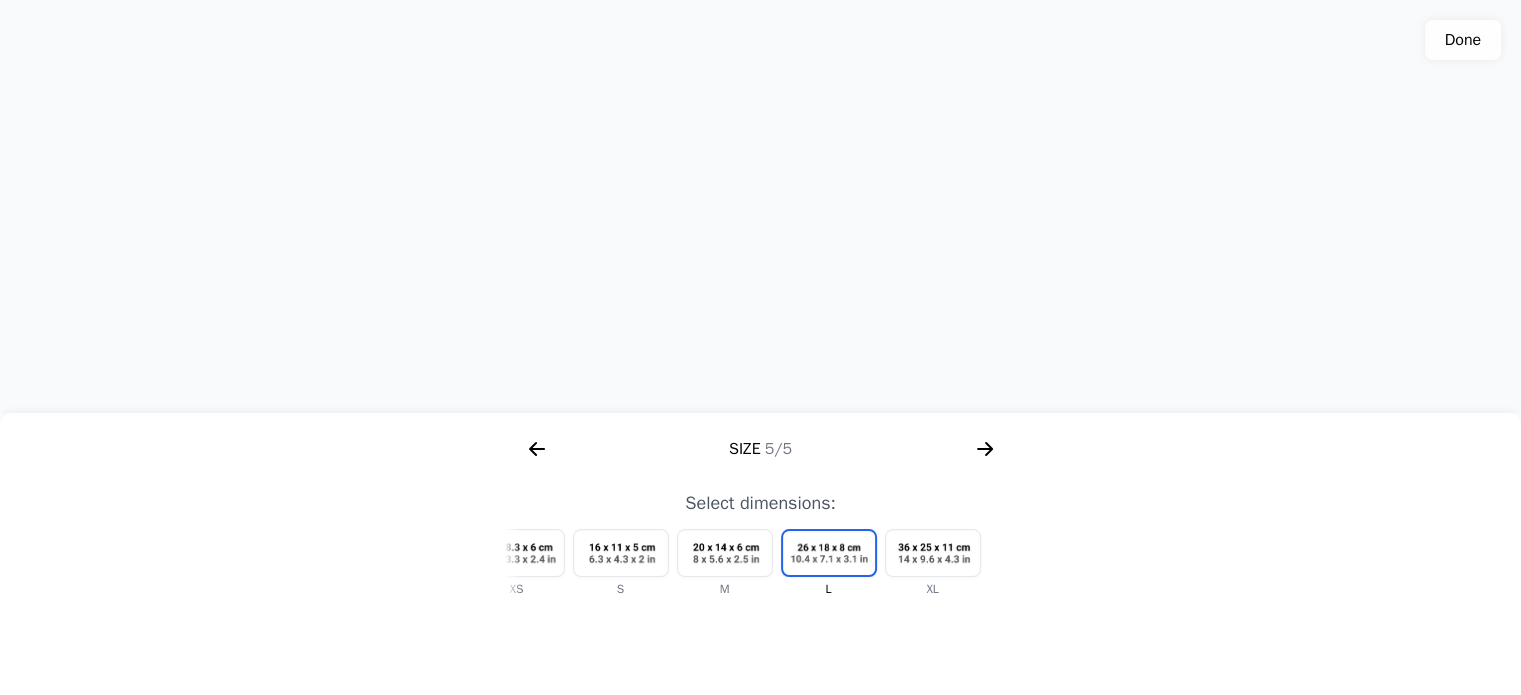 click 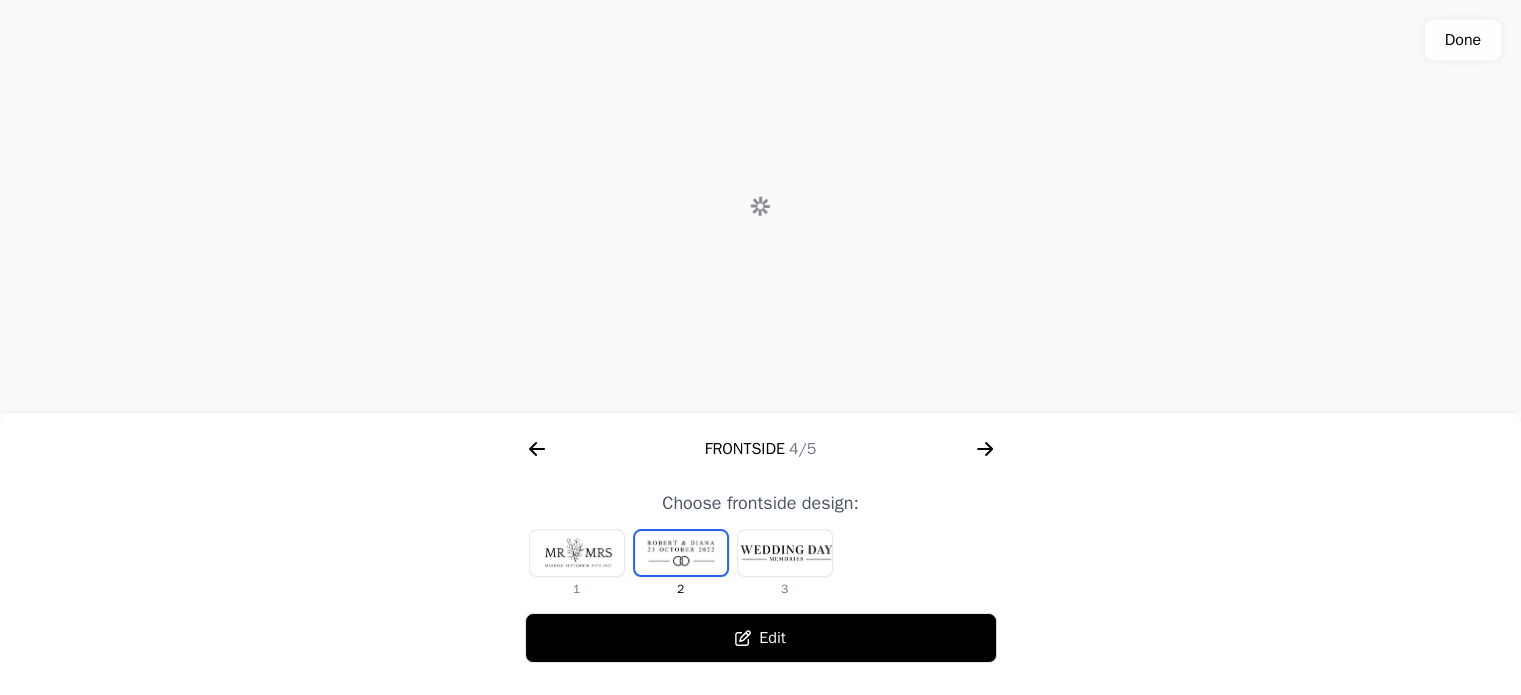 click 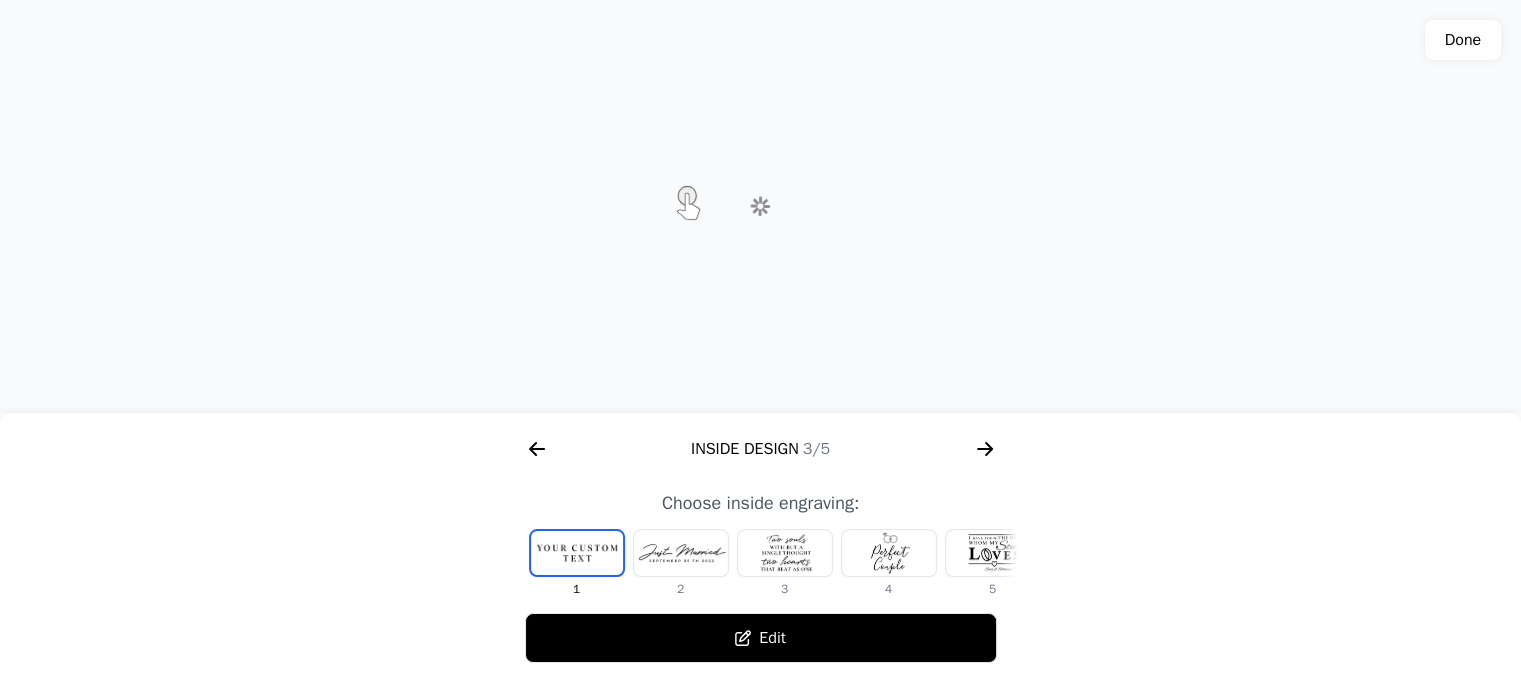 click 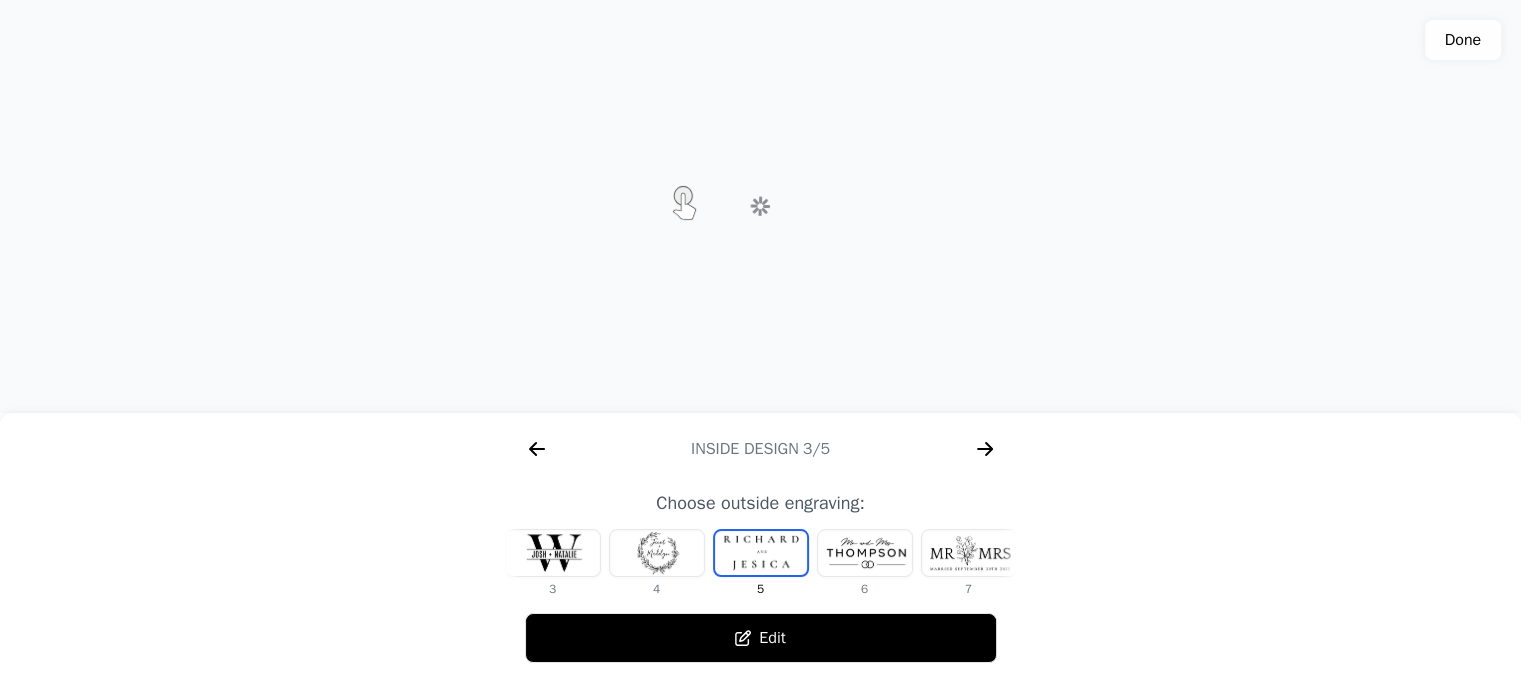 scroll, scrollTop: 0, scrollLeft: 768, axis: horizontal 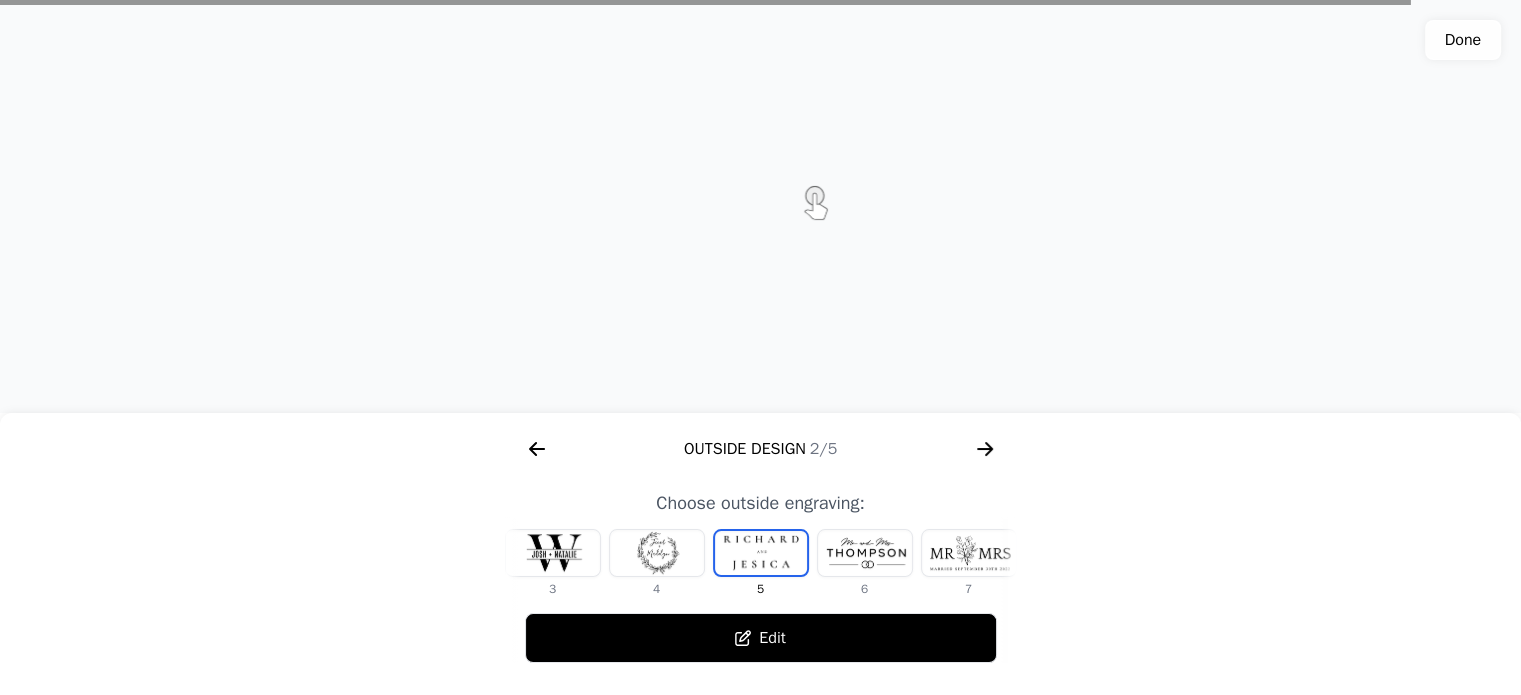 click 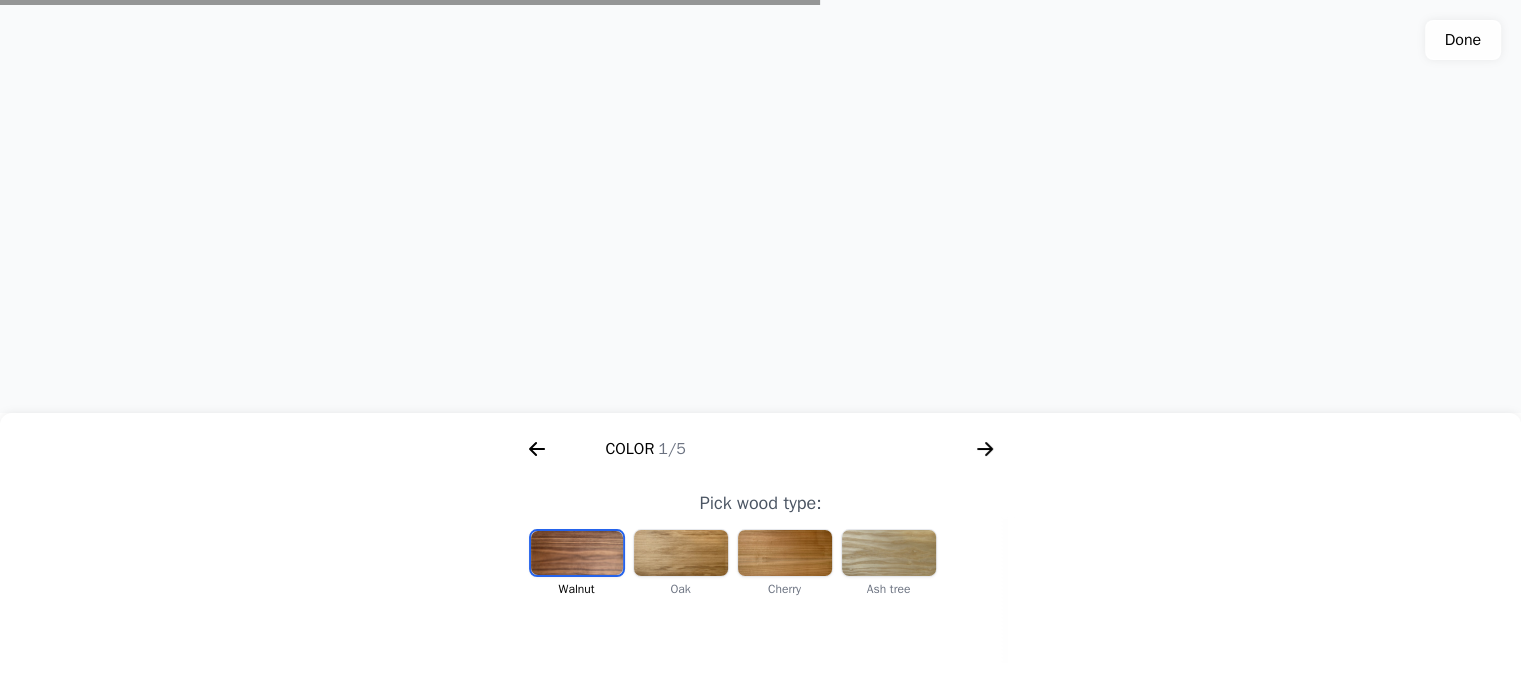 scroll, scrollTop: 0, scrollLeft: 256, axis: horizontal 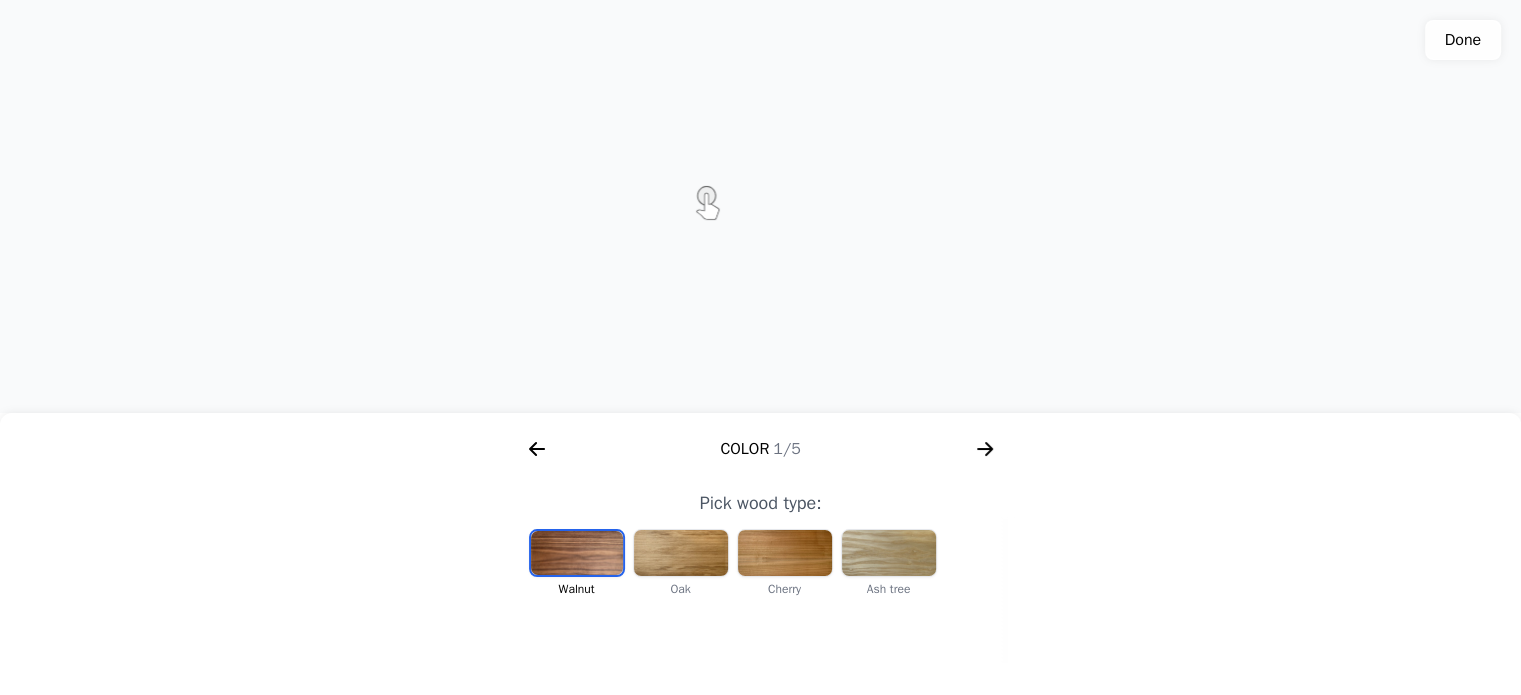 click 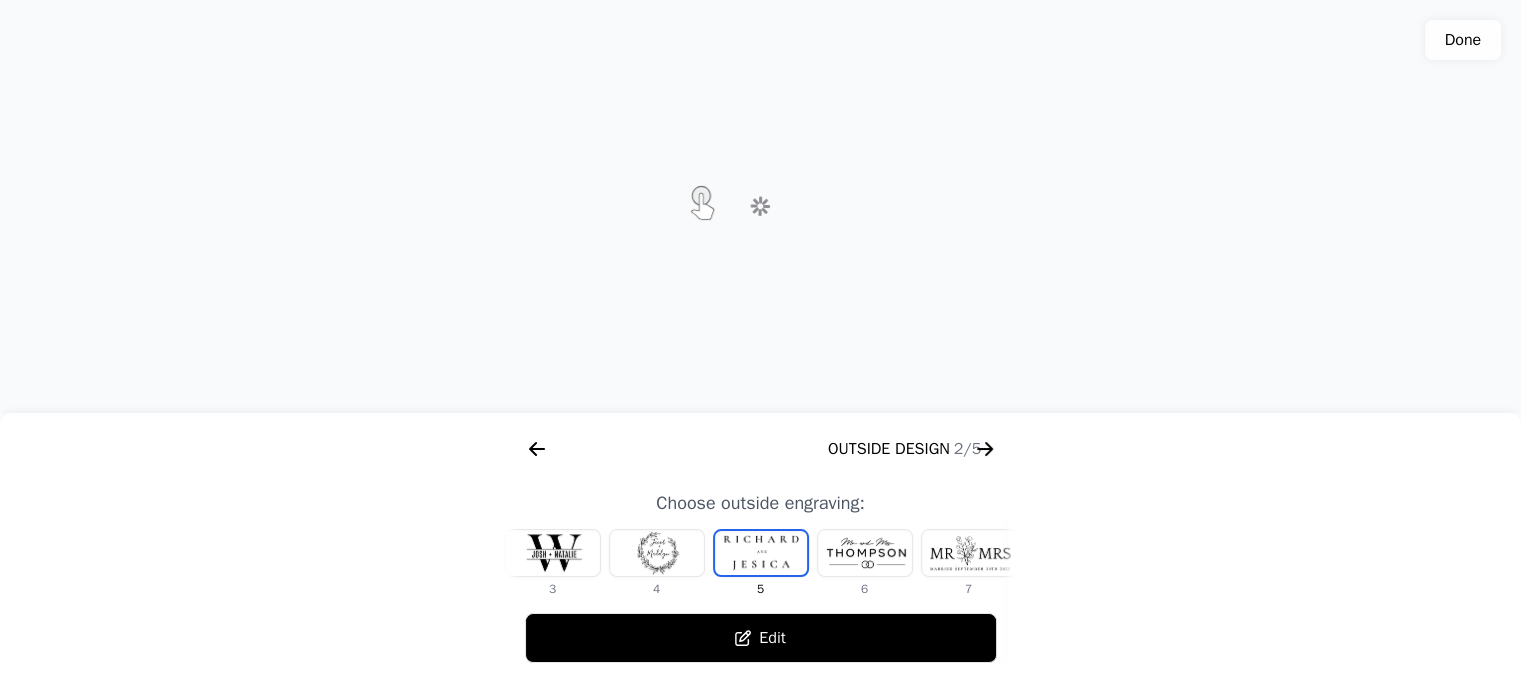 scroll, scrollTop: 0, scrollLeft: 768, axis: horizontal 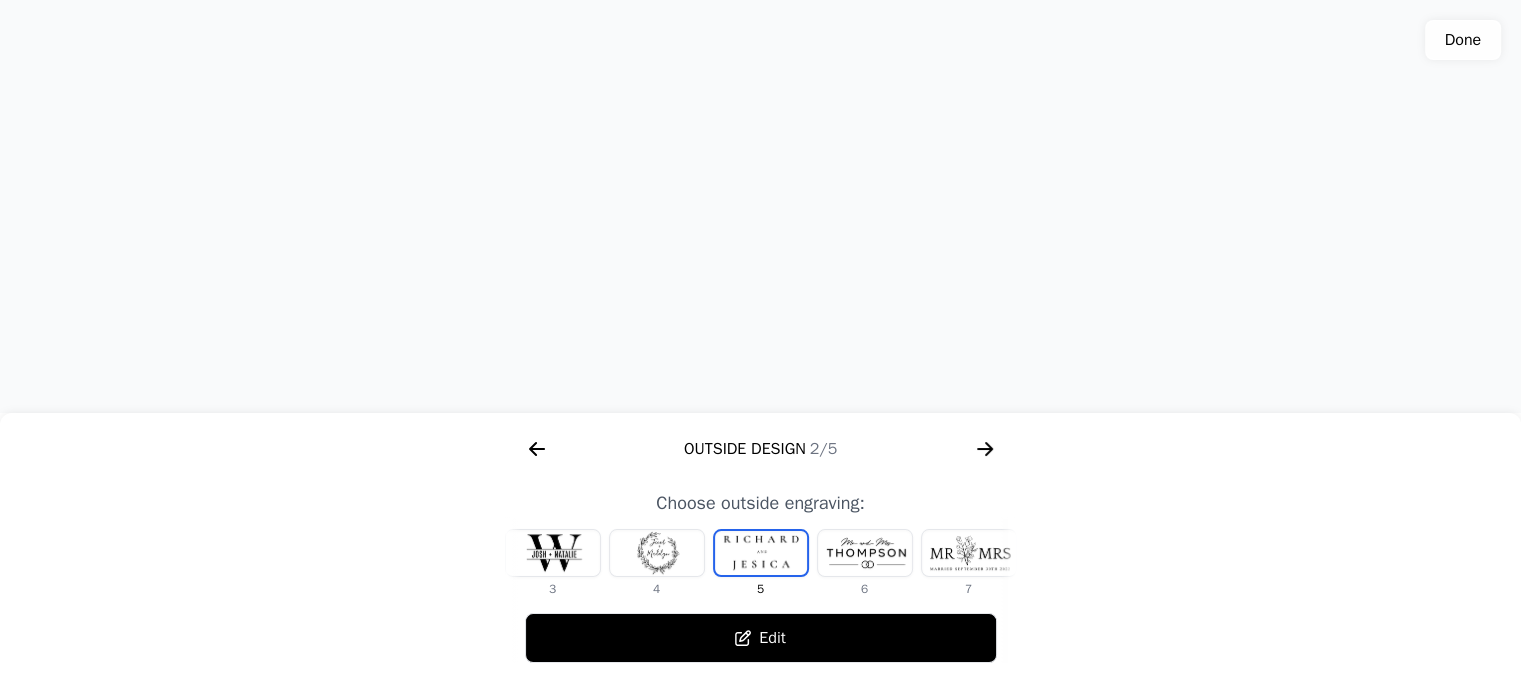 click 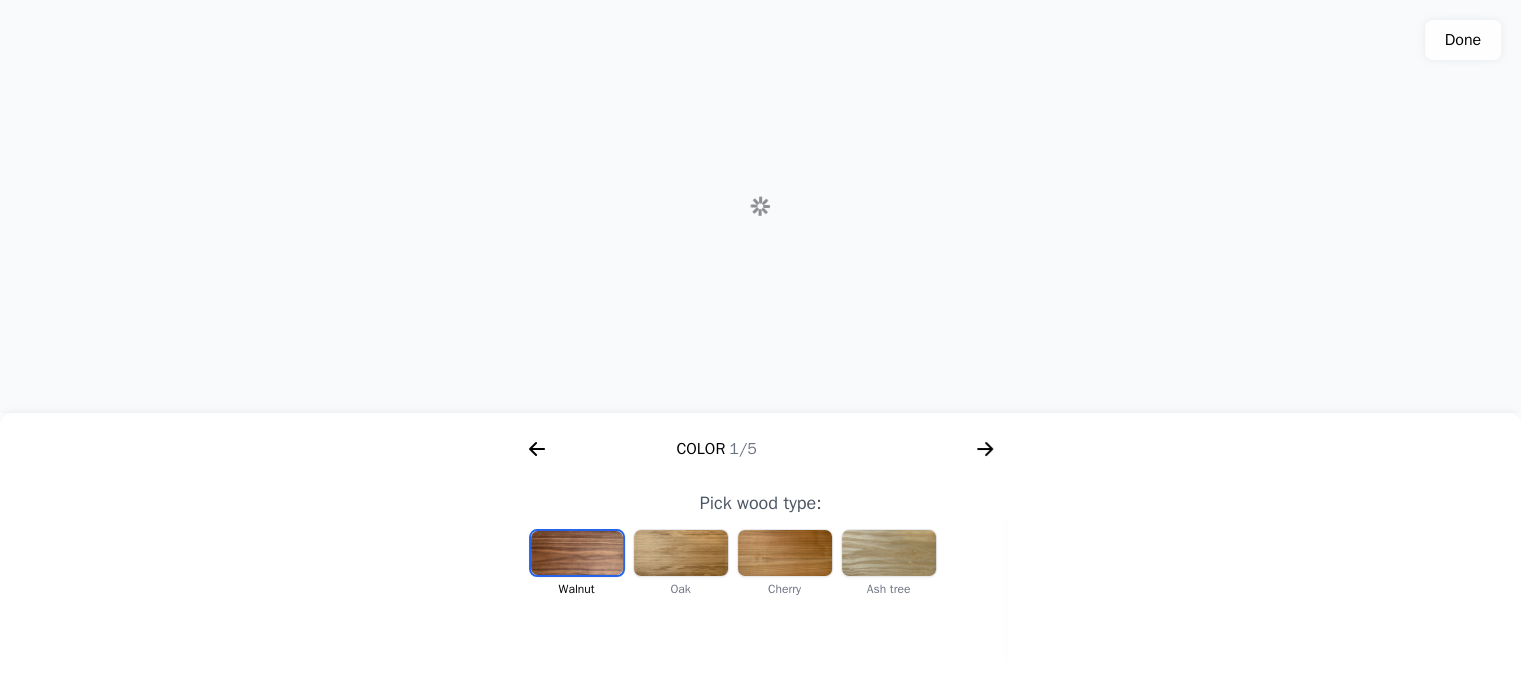 click 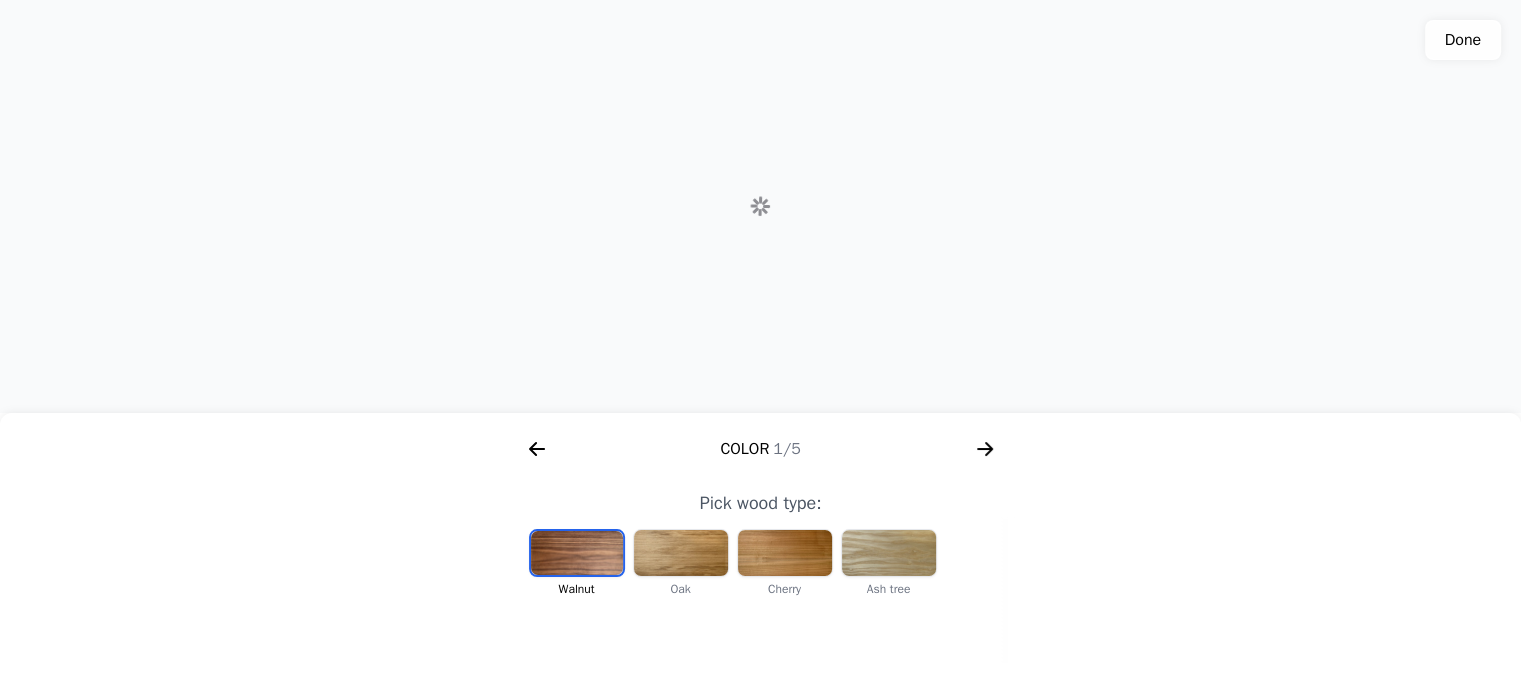 click 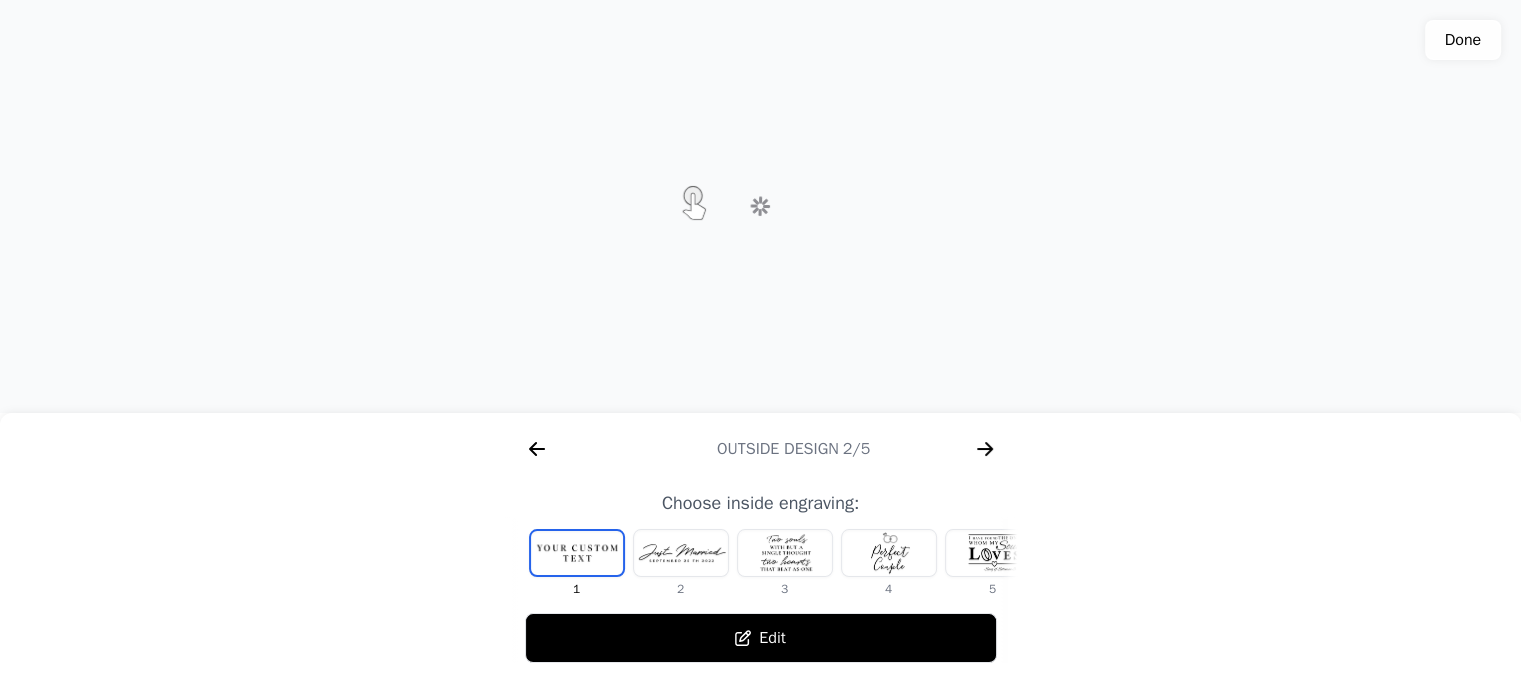 click 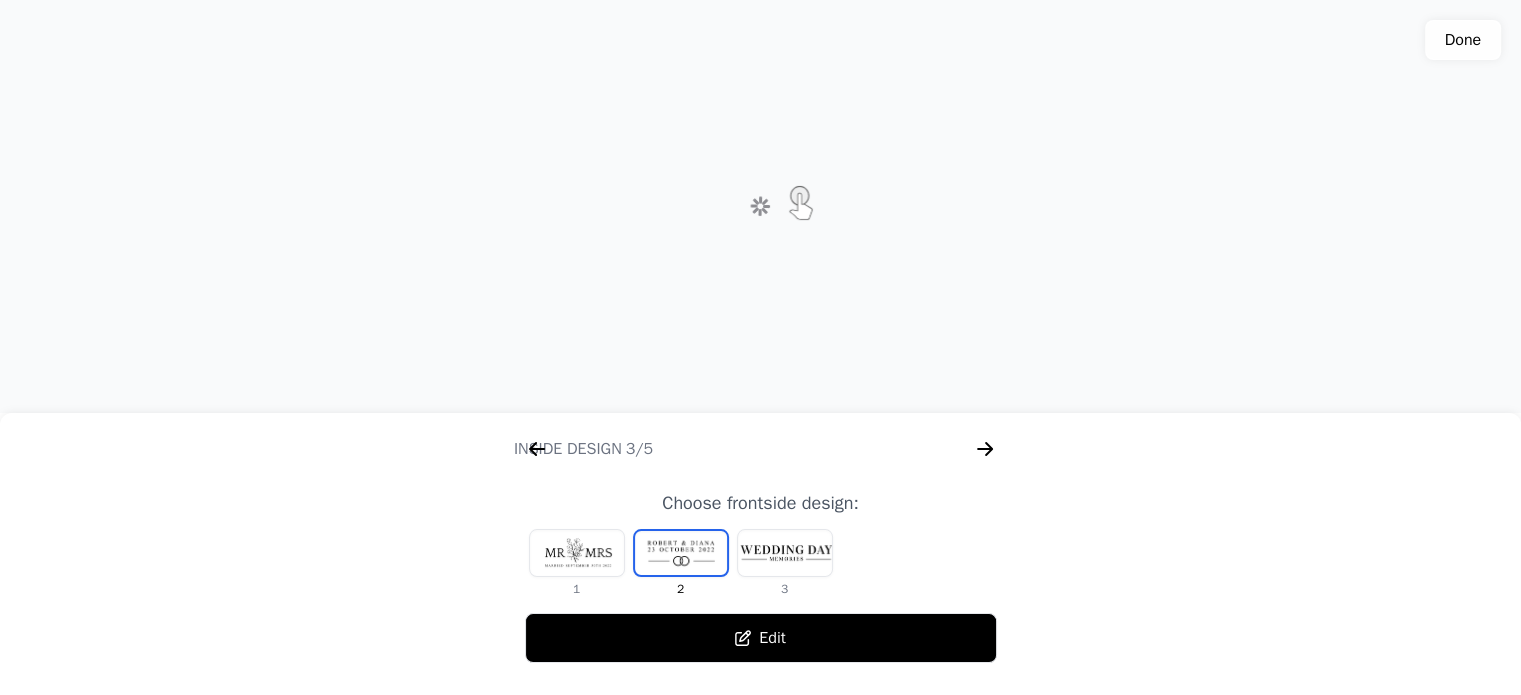 scroll, scrollTop: 0, scrollLeft: 1792, axis: horizontal 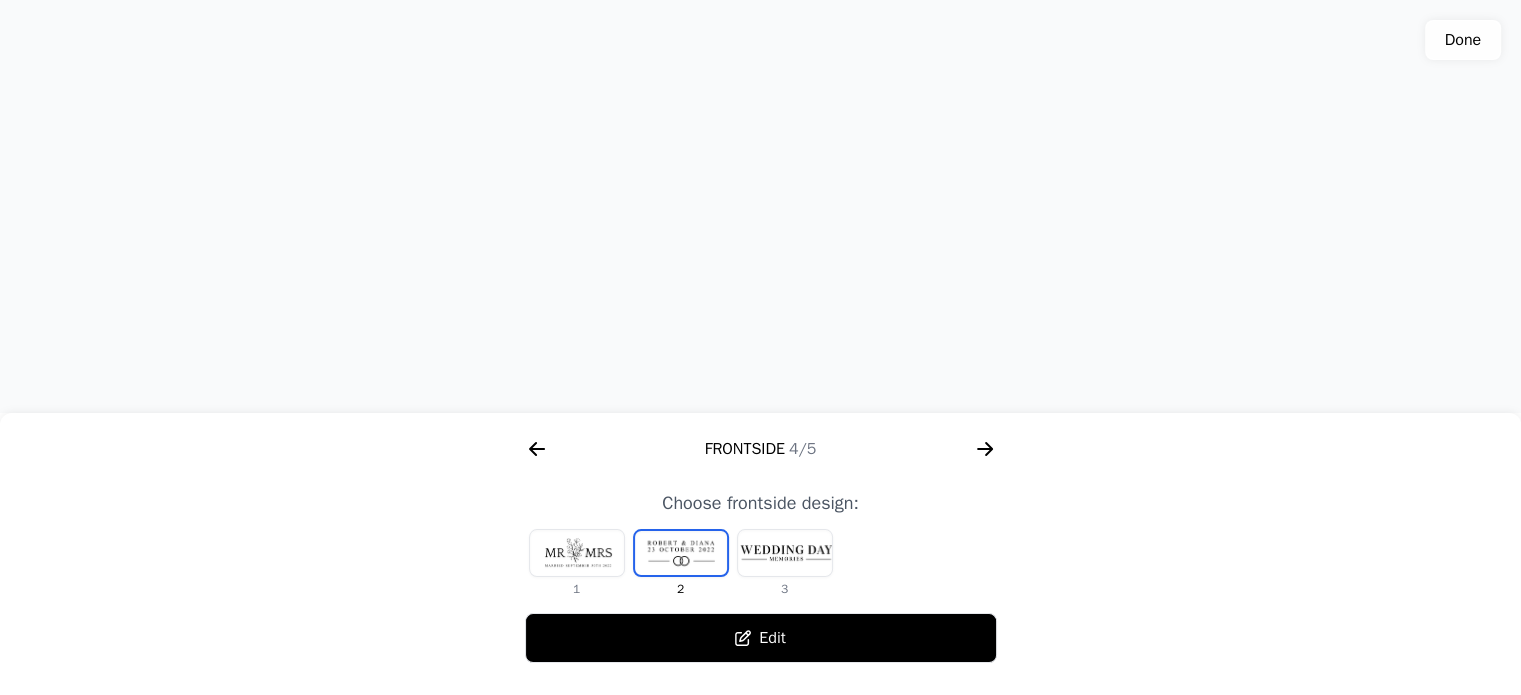 click 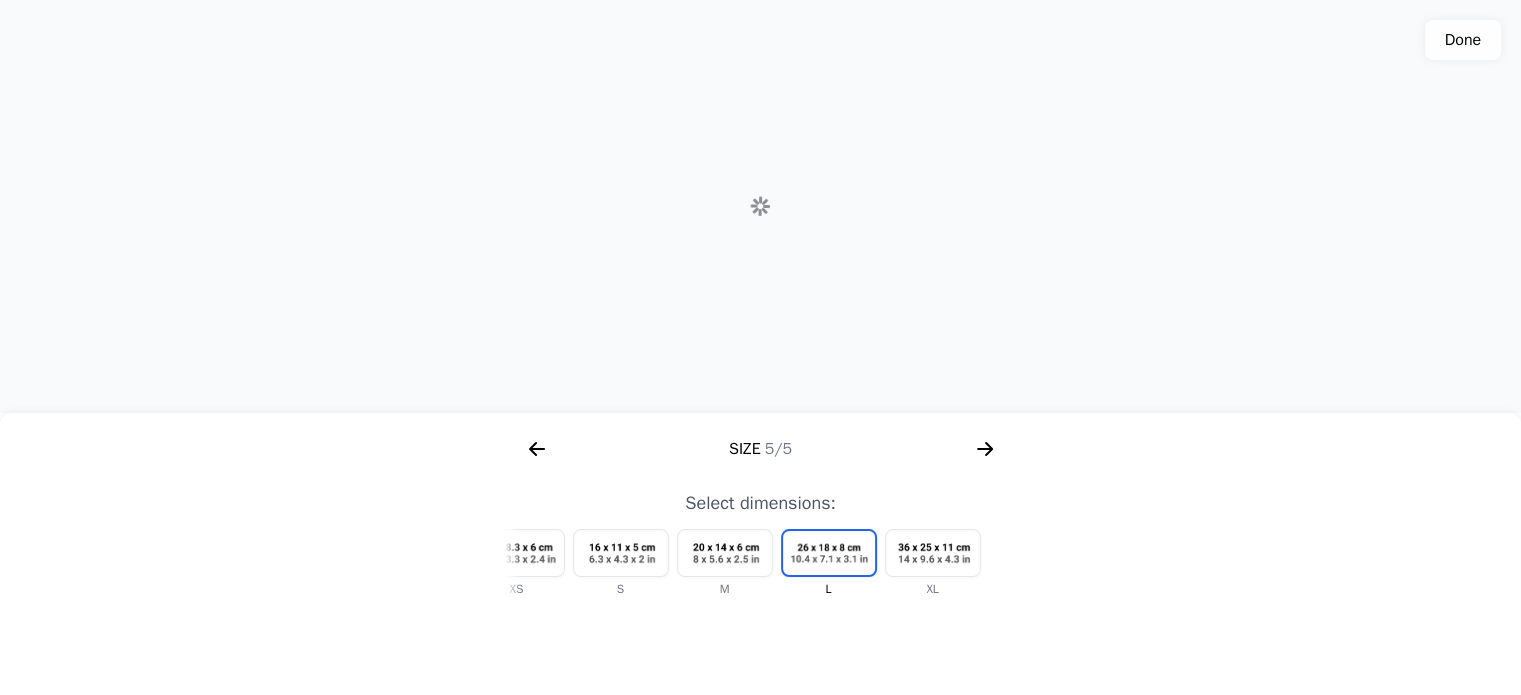 click 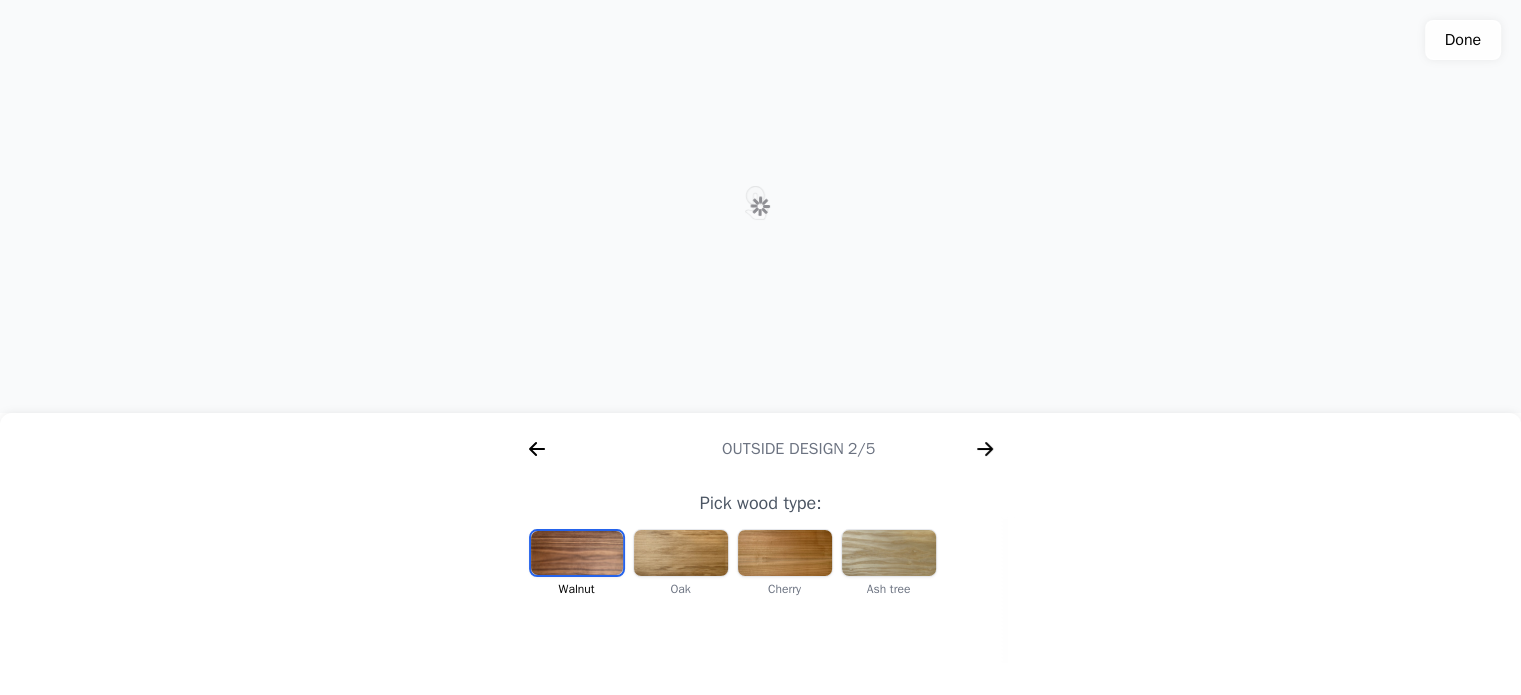 scroll, scrollTop: 0, scrollLeft: 256, axis: horizontal 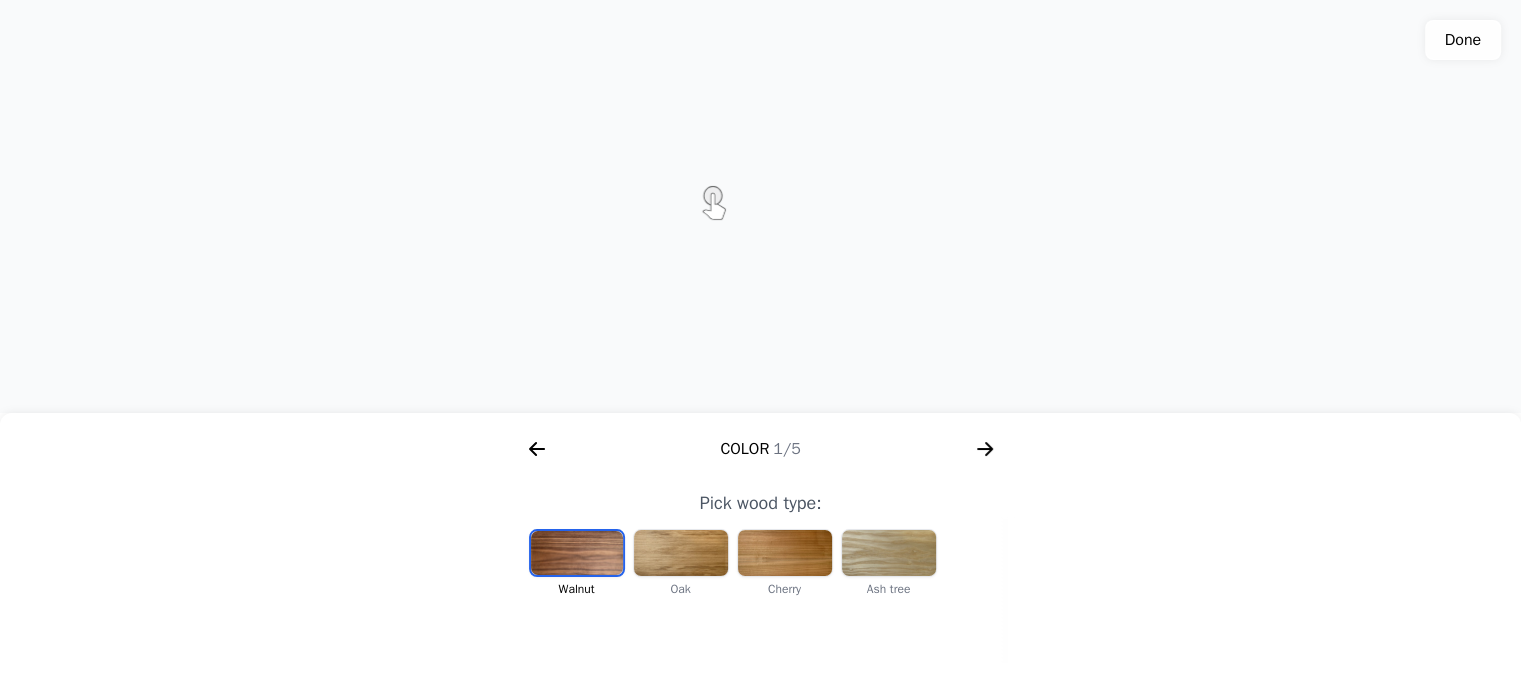 click 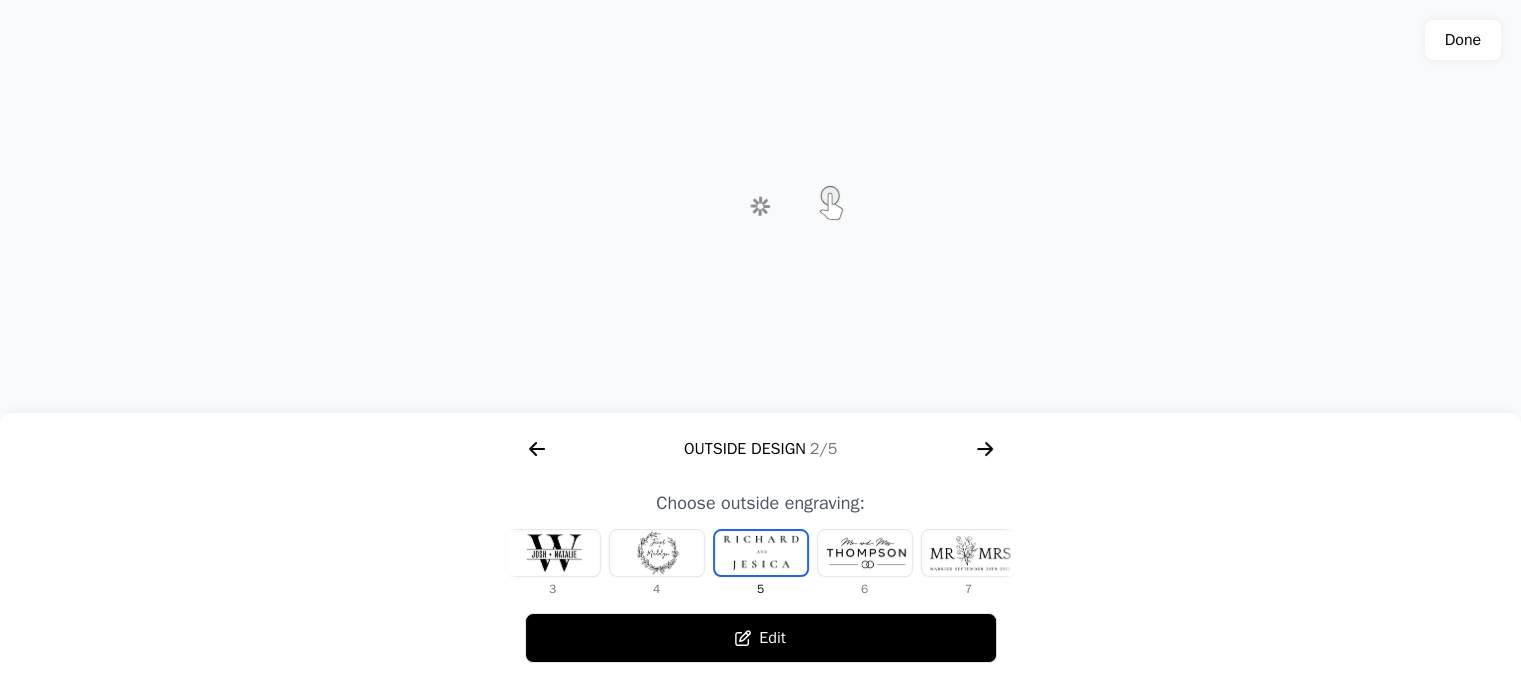 click 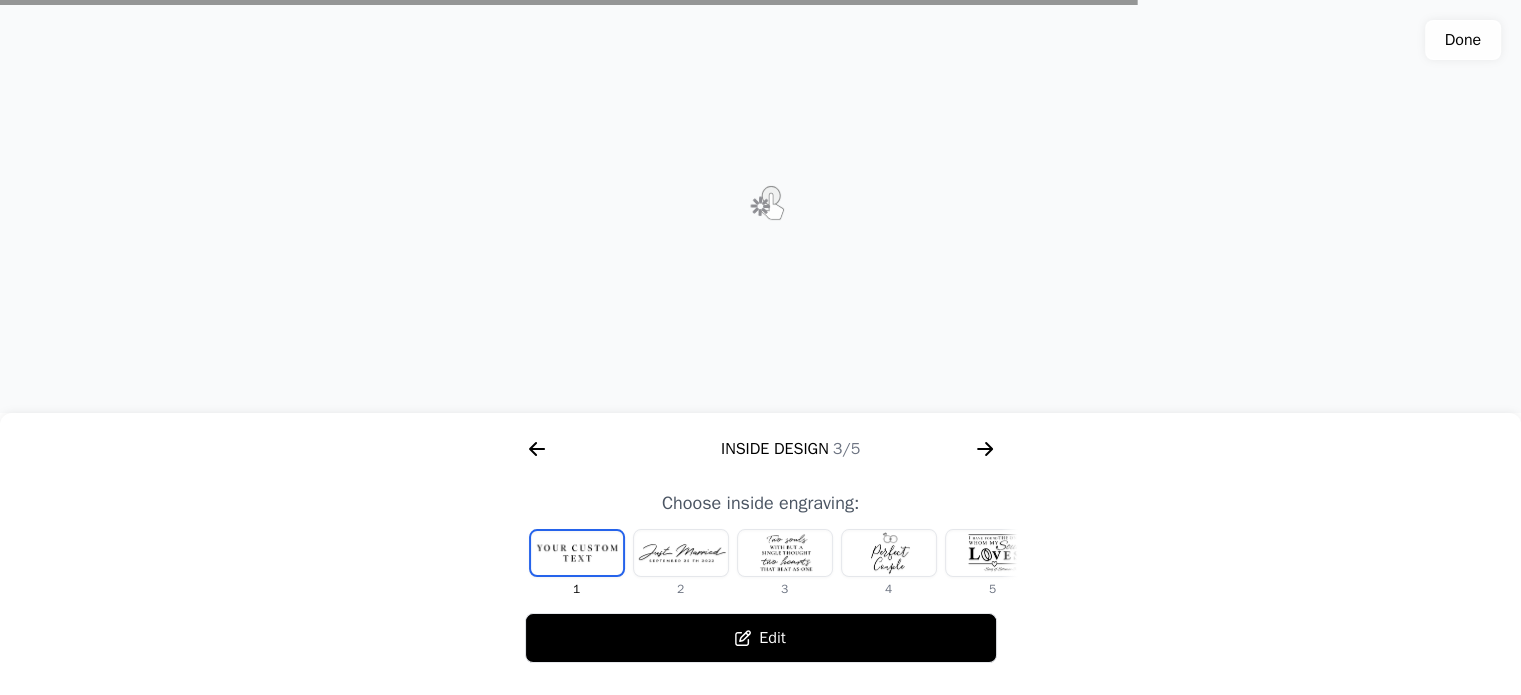 scroll, scrollTop: 0, scrollLeft: 1280, axis: horizontal 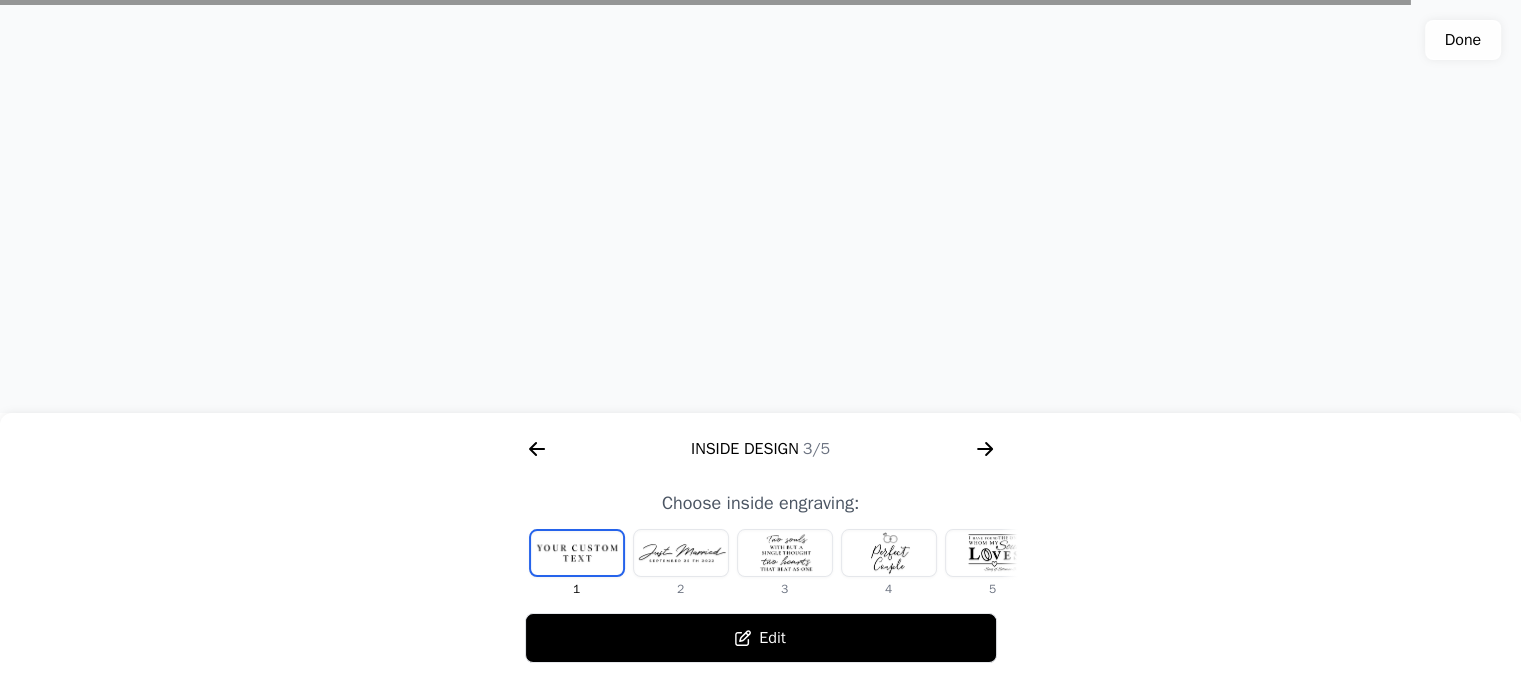 click at bounding box center [577, 553] 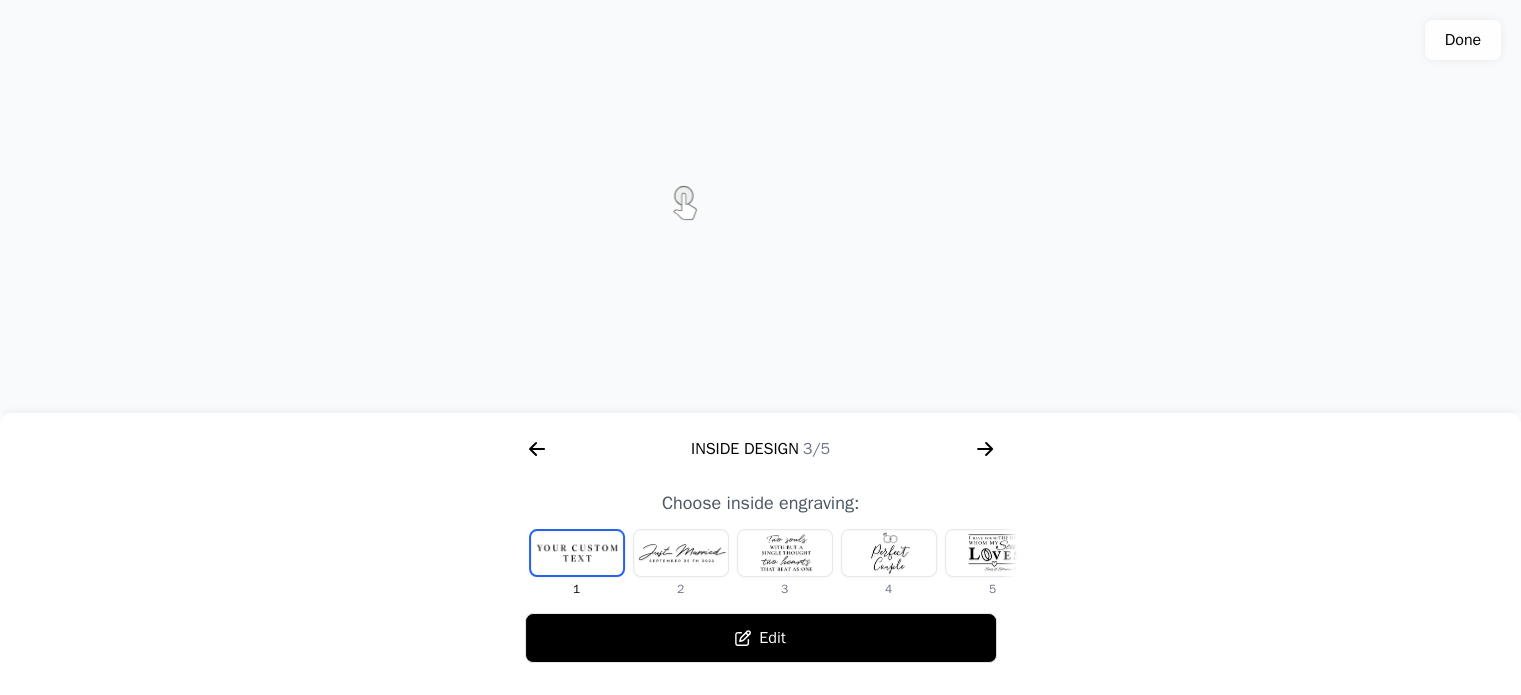 click at bounding box center [577, 553] 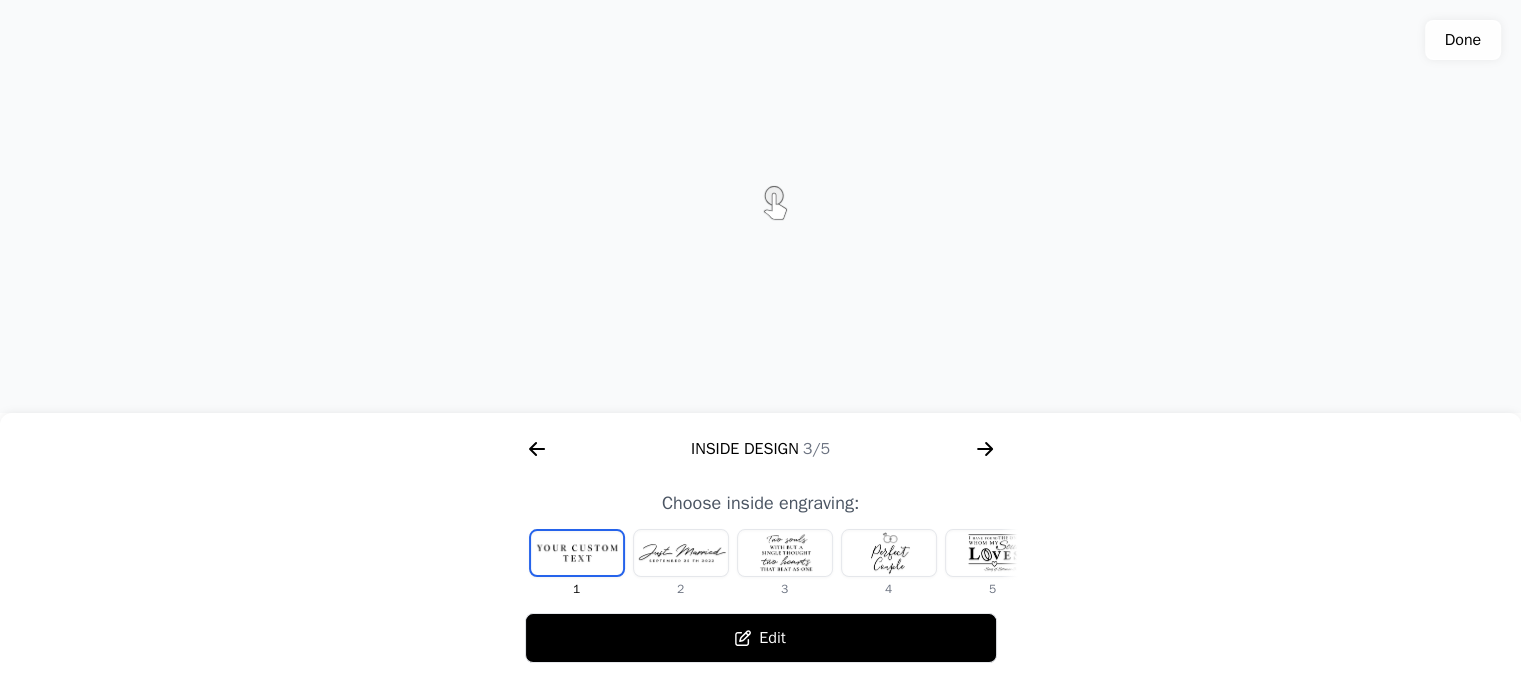 click on "Edit" at bounding box center (761, 638) 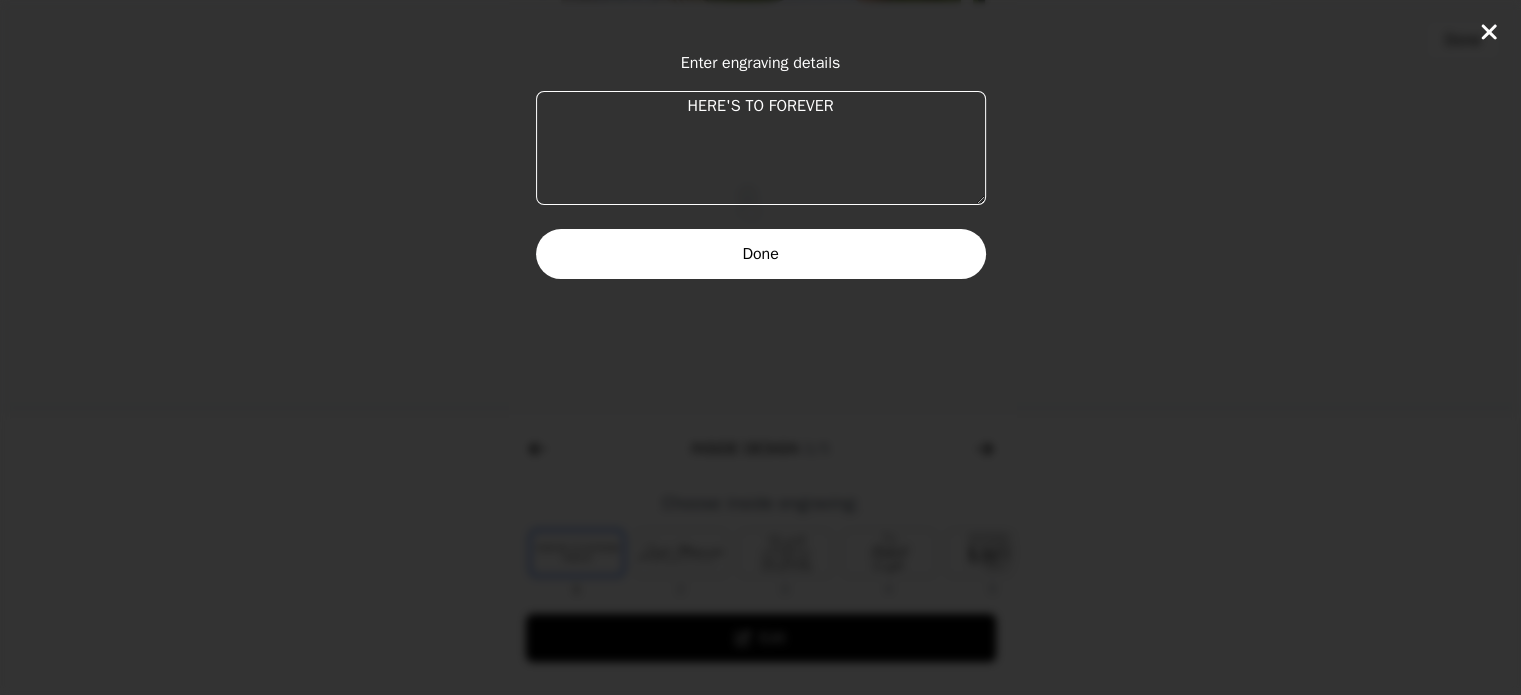 click on "HERE'S TO FOREVER" at bounding box center (761, 148) 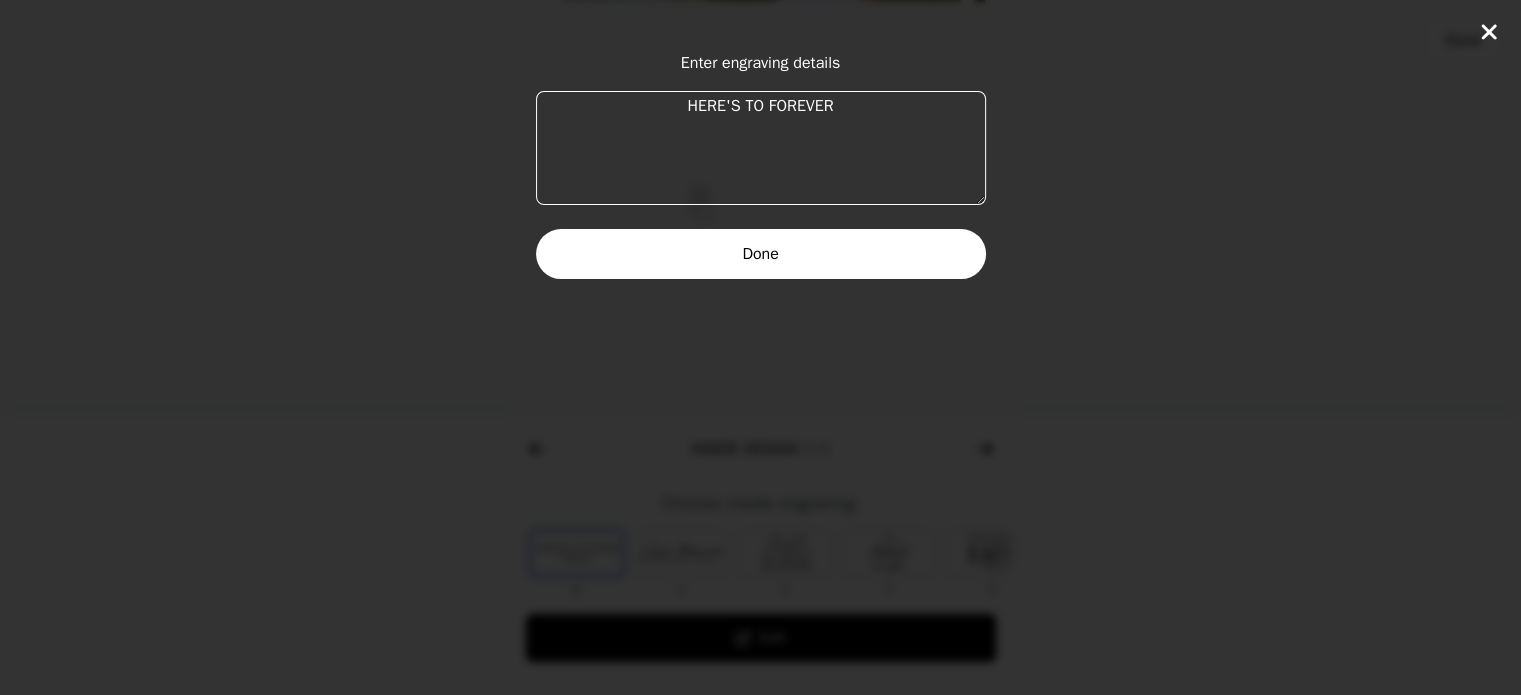 click on "HERE'S TO FOREVER" at bounding box center [761, 148] 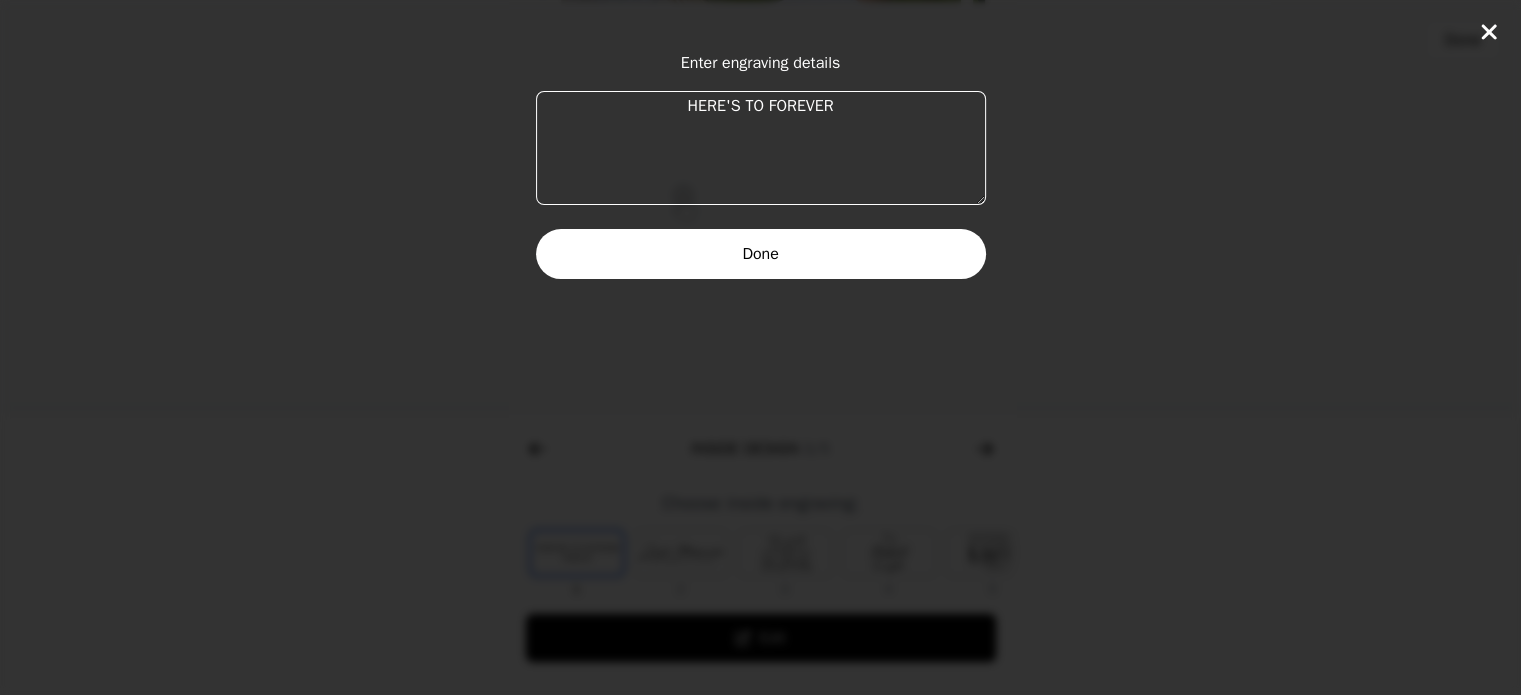 click on "HERE'S TO FOREVER" at bounding box center [761, 148] 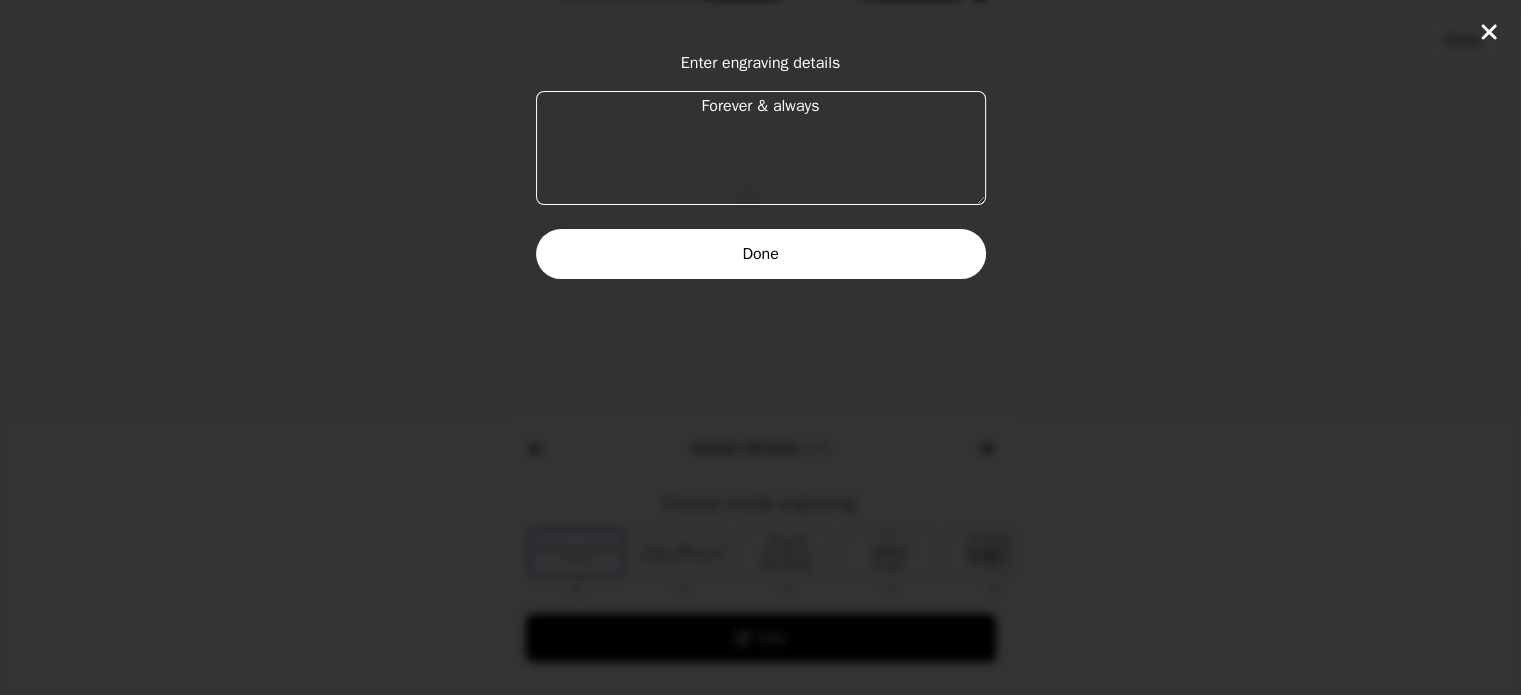 type on "Forever & always" 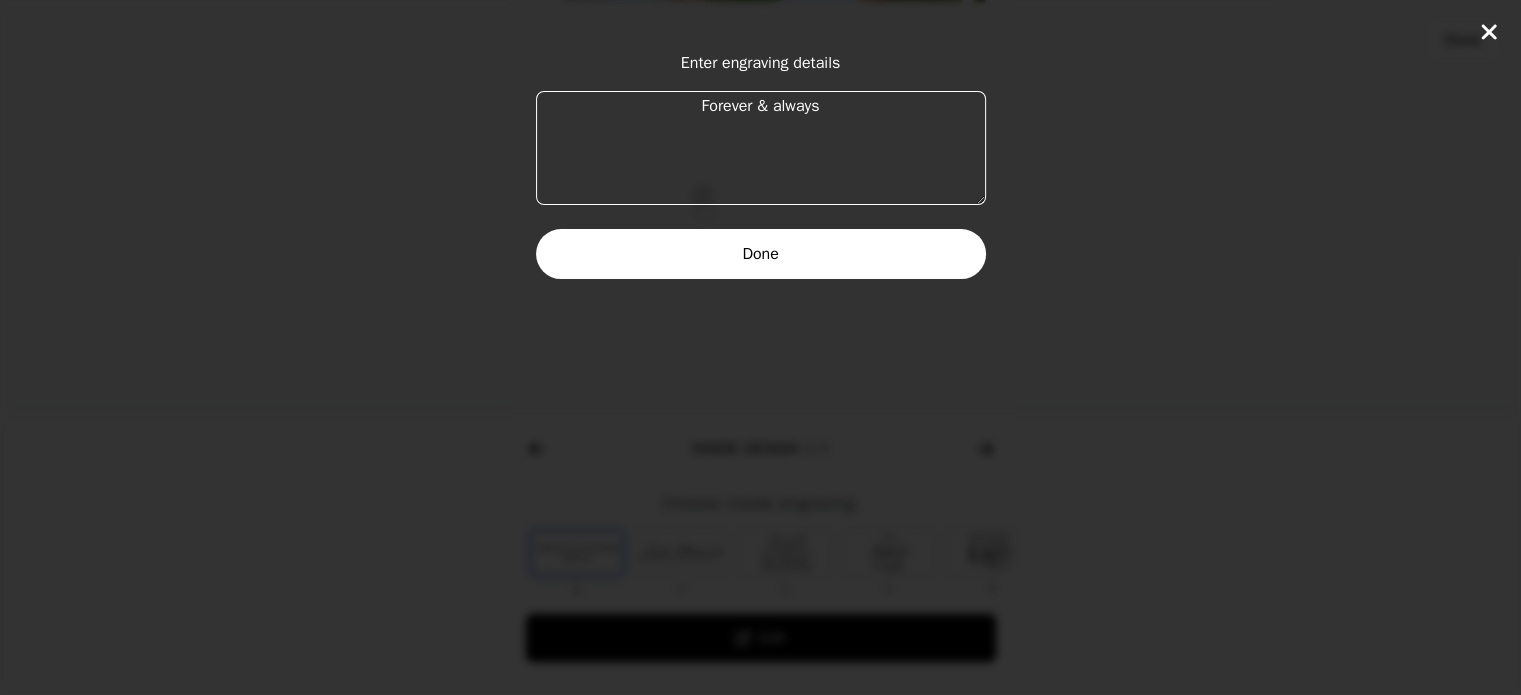 click on "Done" at bounding box center (761, 254) 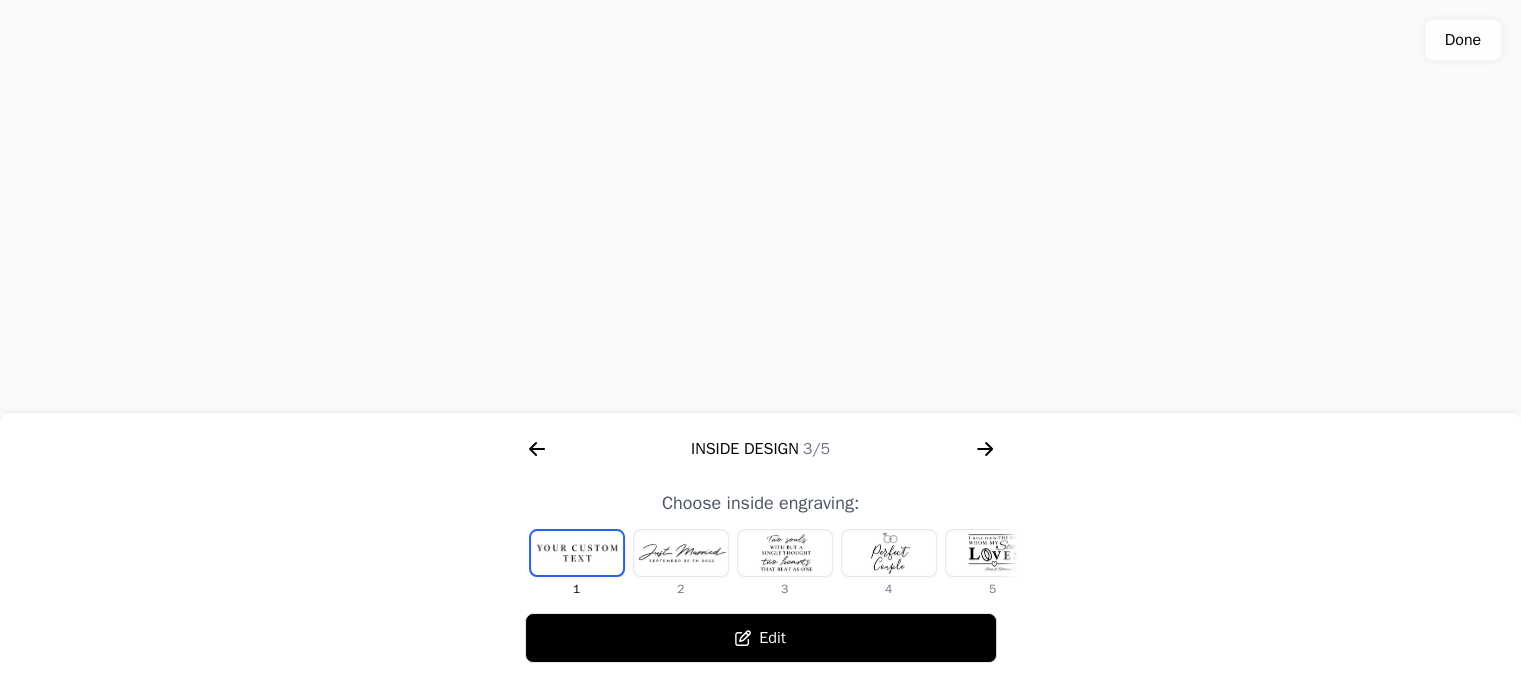 click at bounding box center (577, 553) 